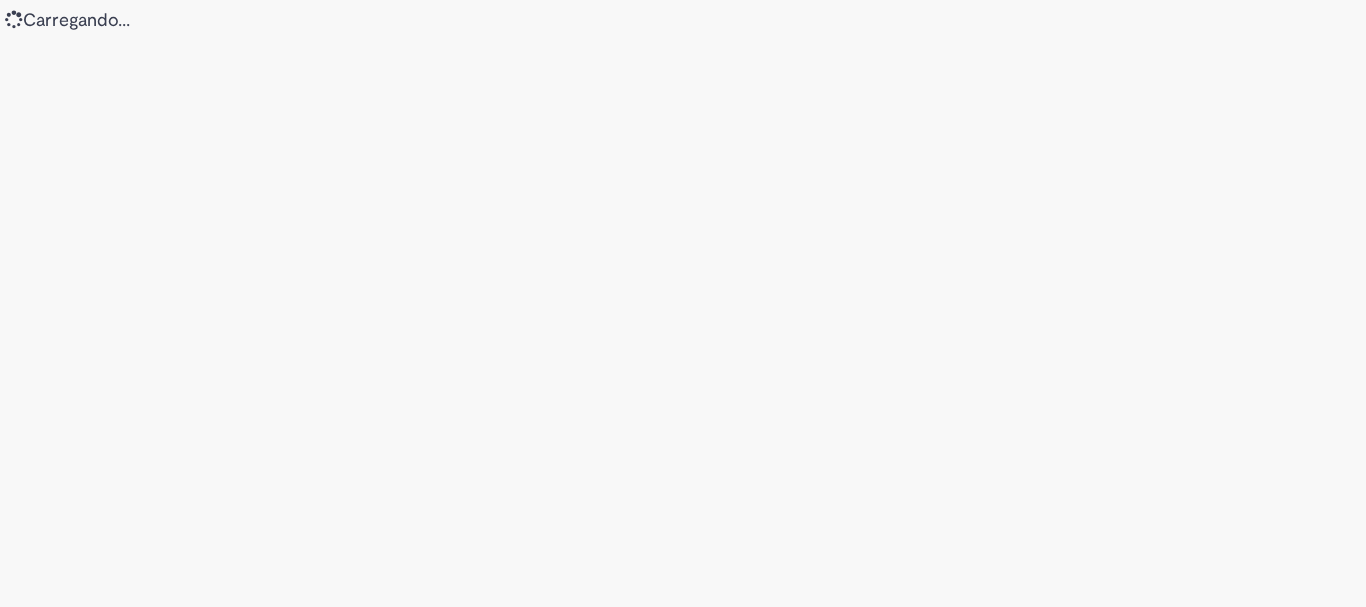 scroll, scrollTop: 0, scrollLeft: 0, axis: both 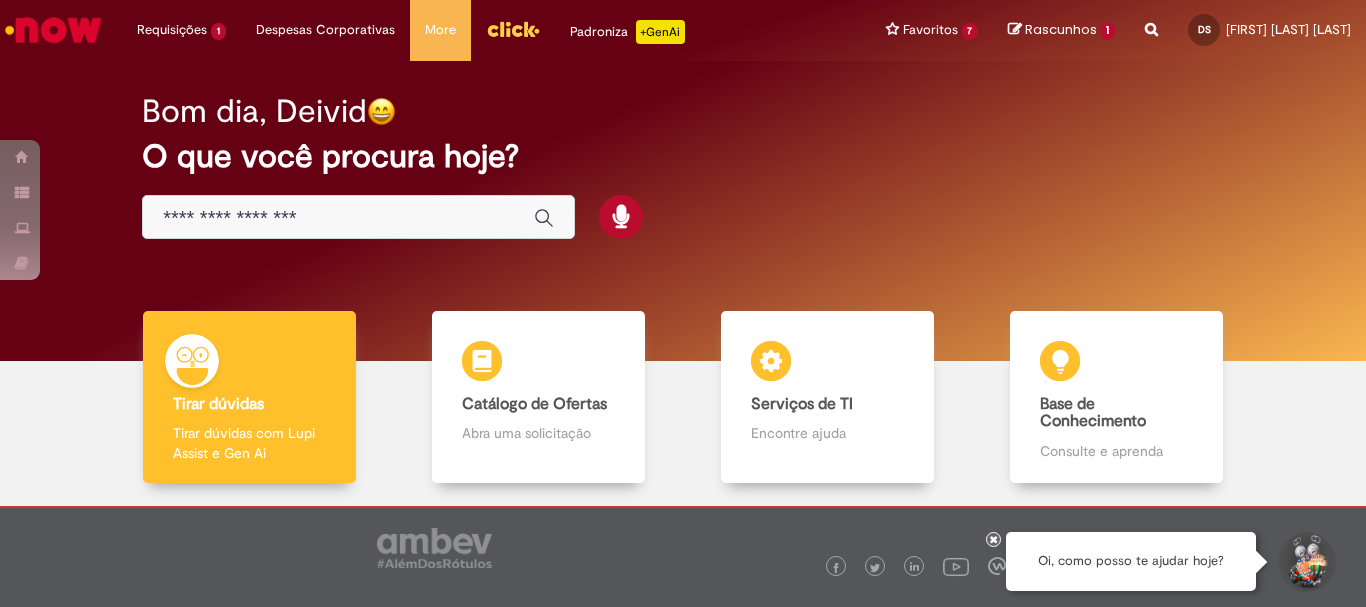 click at bounding box center [358, 217] 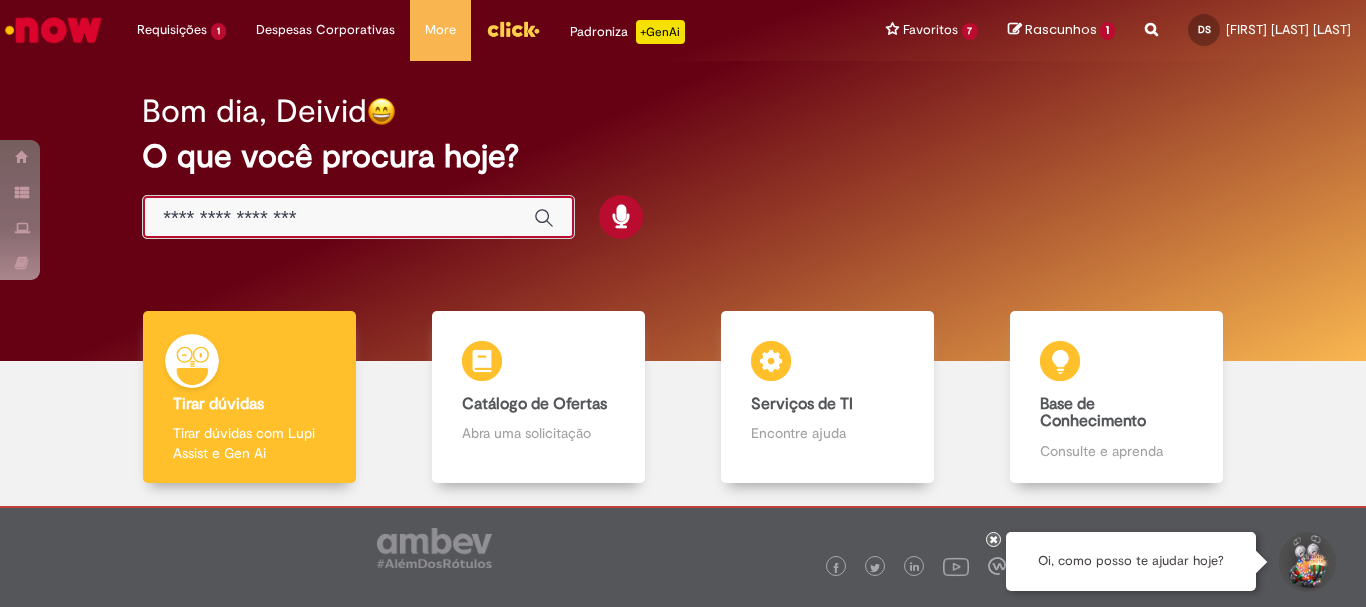 click at bounding box center [338, 218] 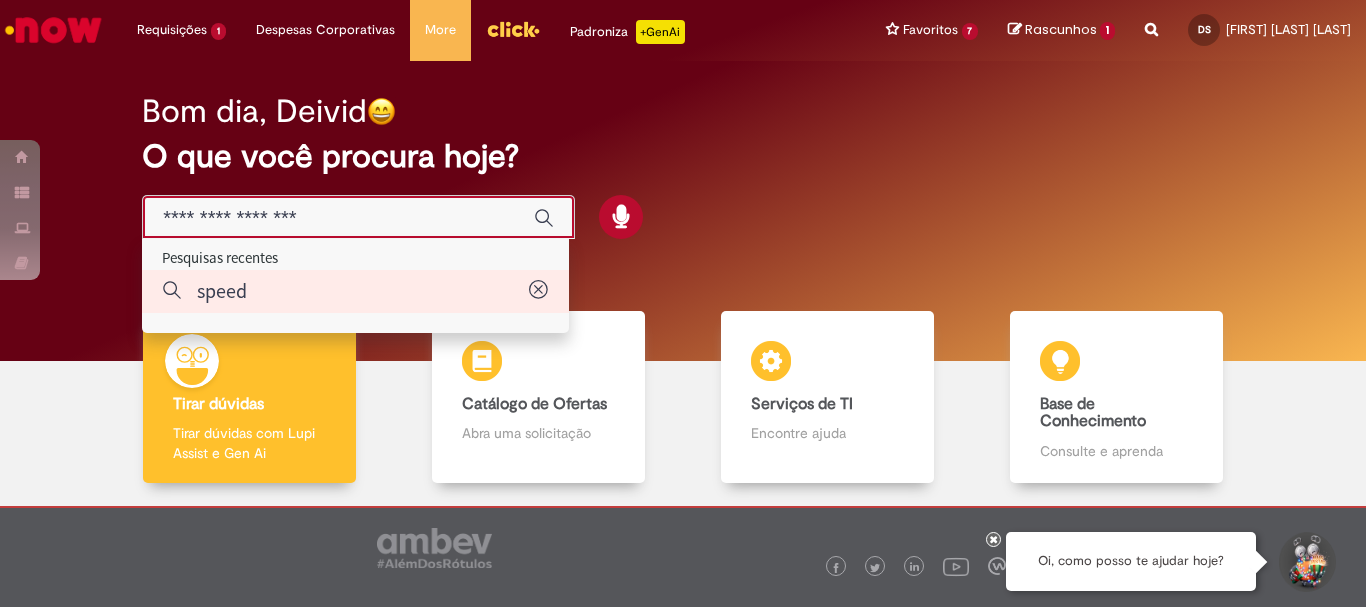 type on "*****" 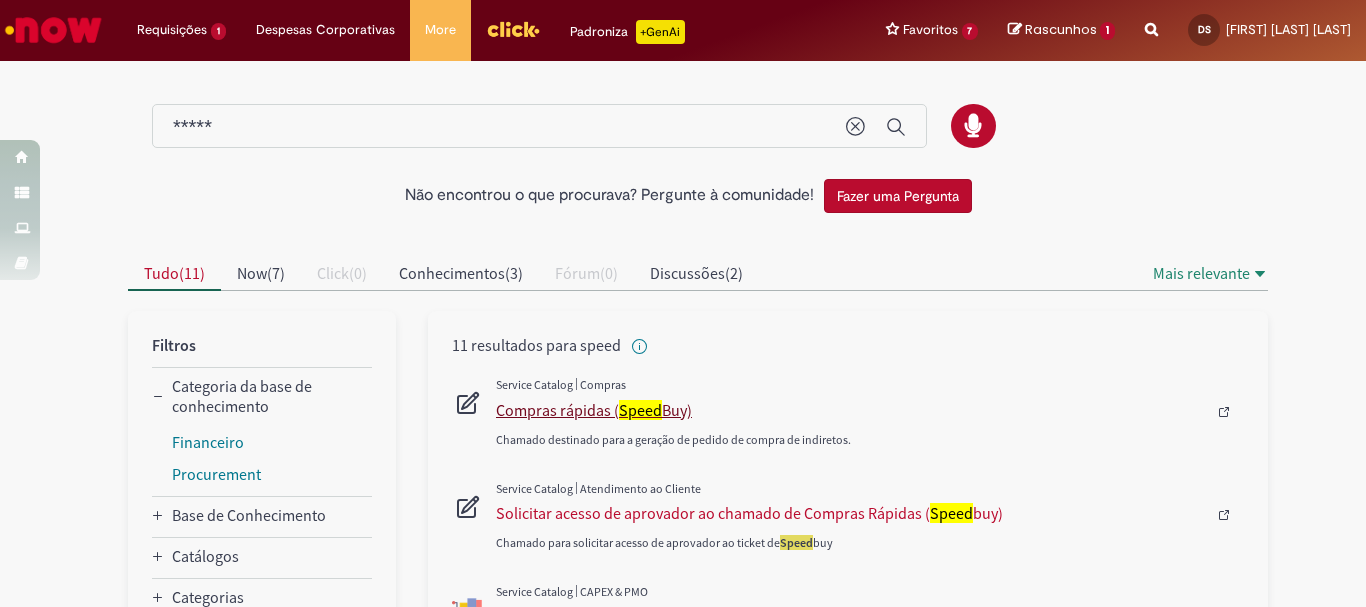 click on "Compras rápidas ( Speed  Buy)" at bounding box center (851, 410) 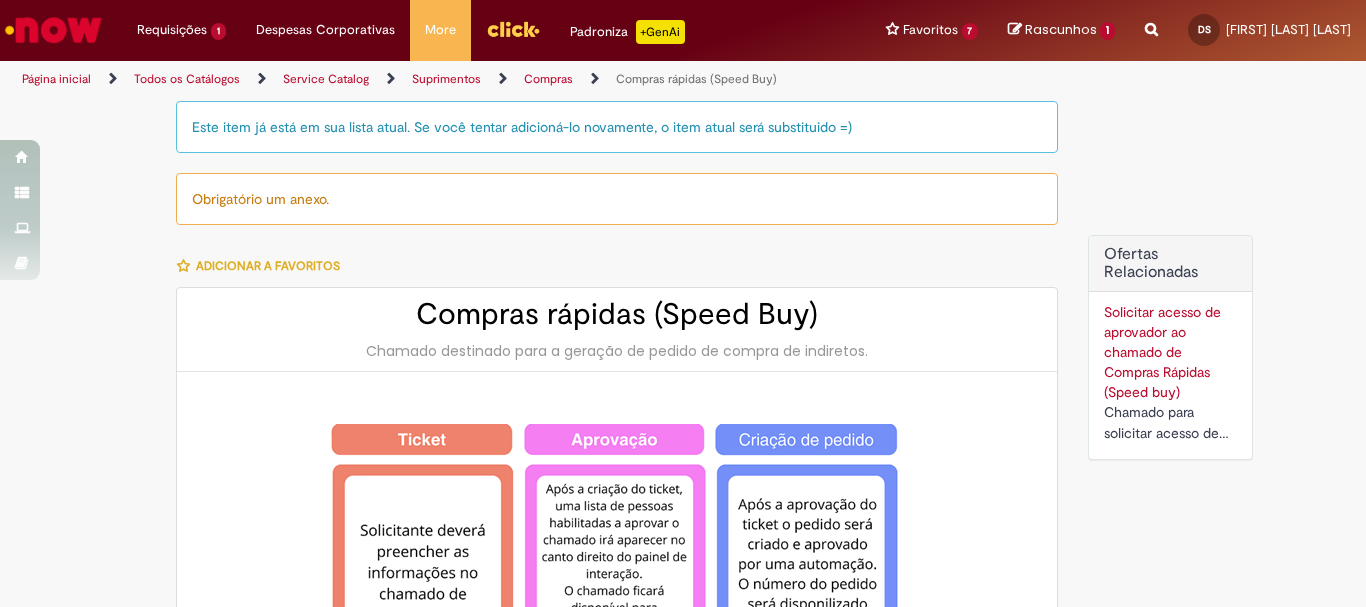 type on "********" 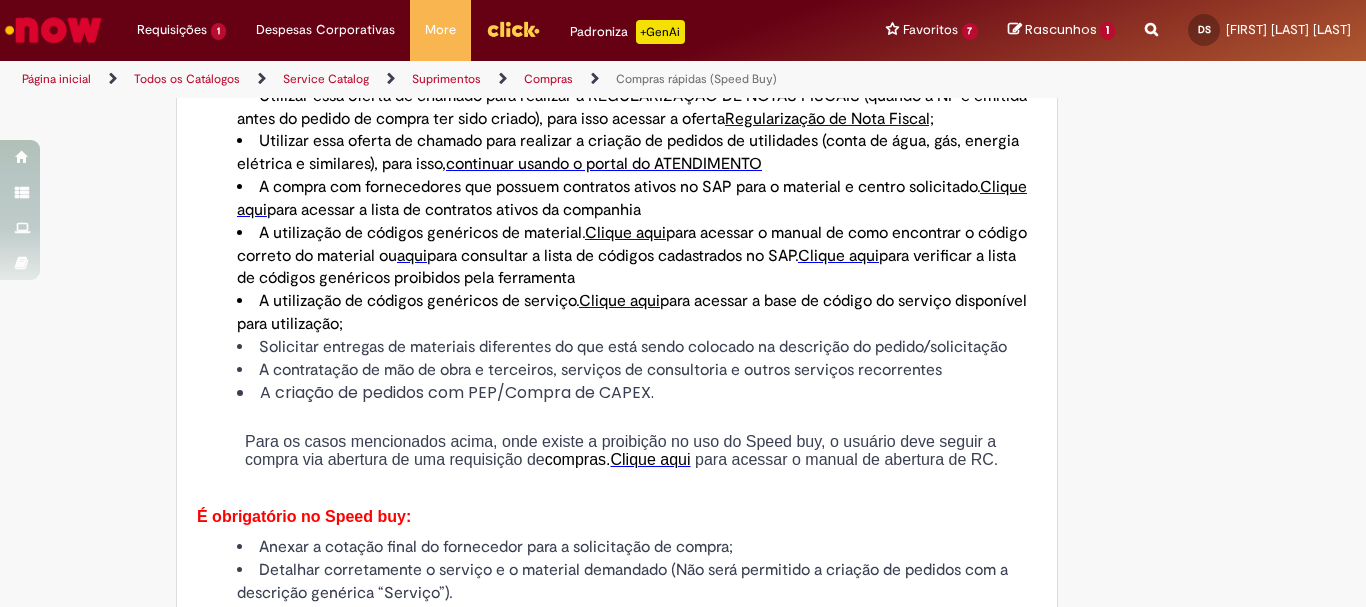 scroll, scrollTop: 1600, scrollLeft: 0, axis: vertical 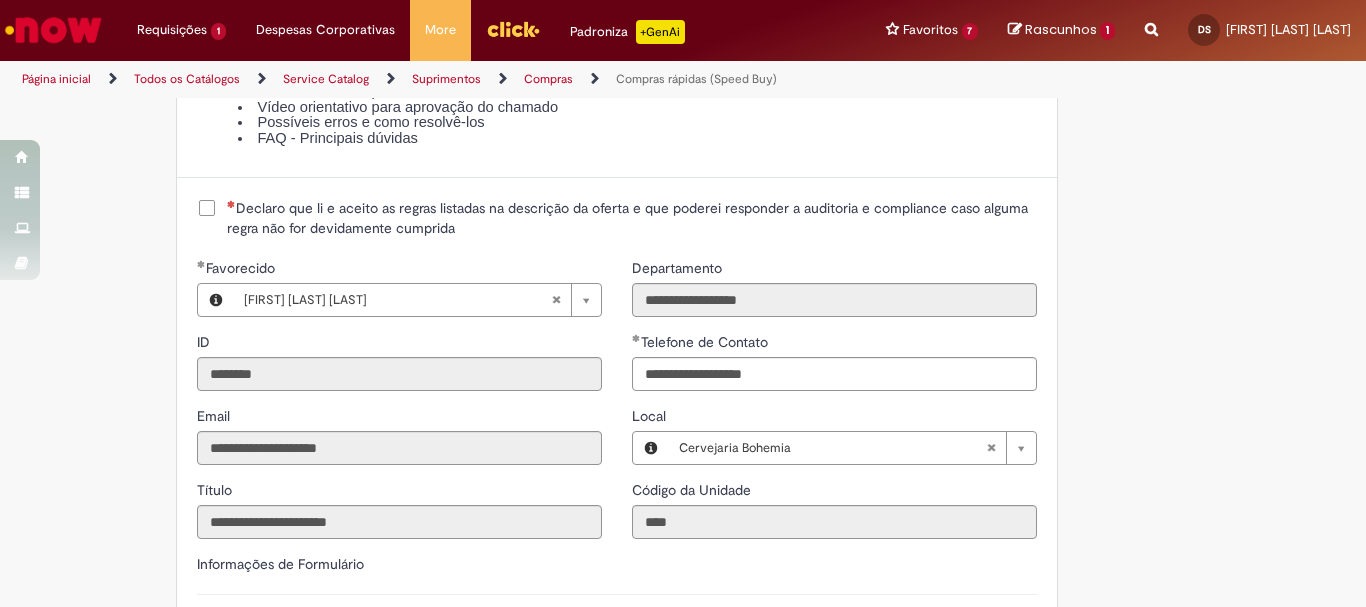click on "**********" at bounding box center (617, 562) 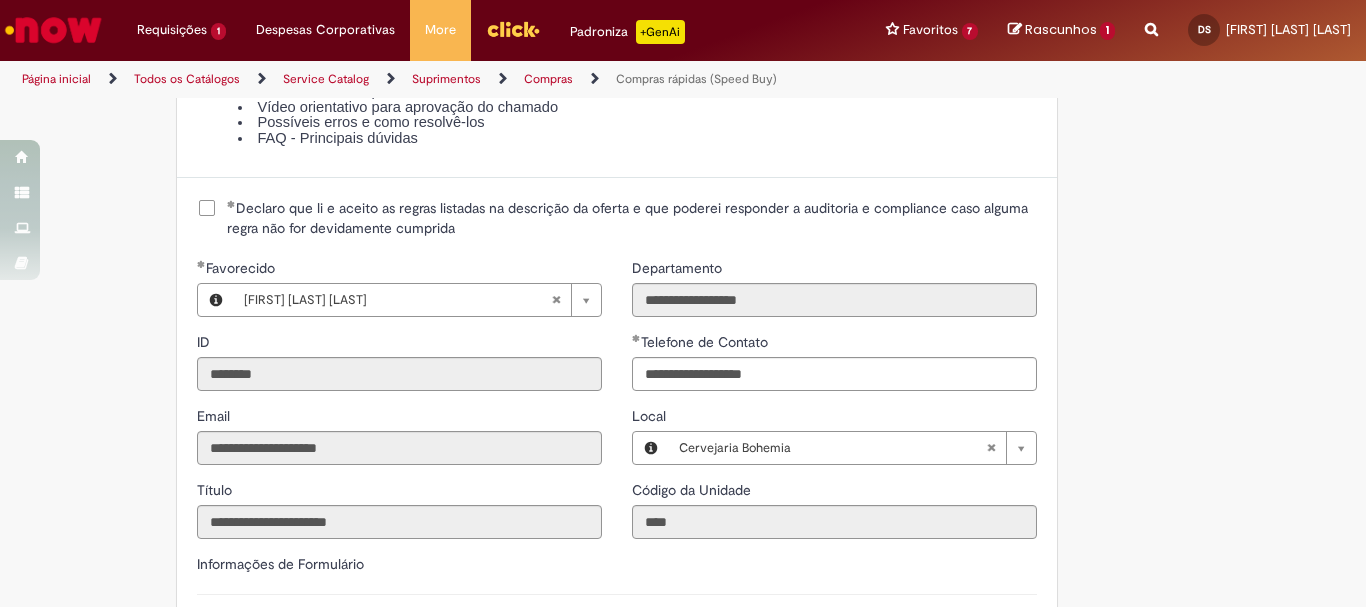 scroll, scrollTop: 2800, scrollLeft: 0, axis: vertical 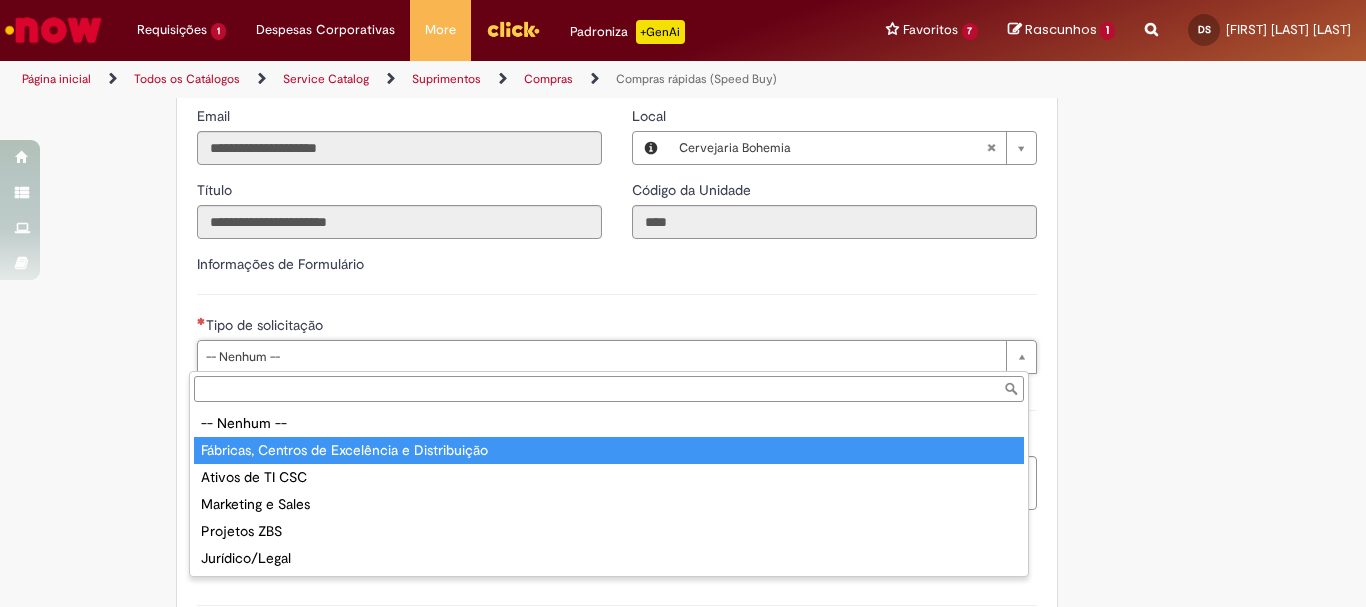 type on "**********" 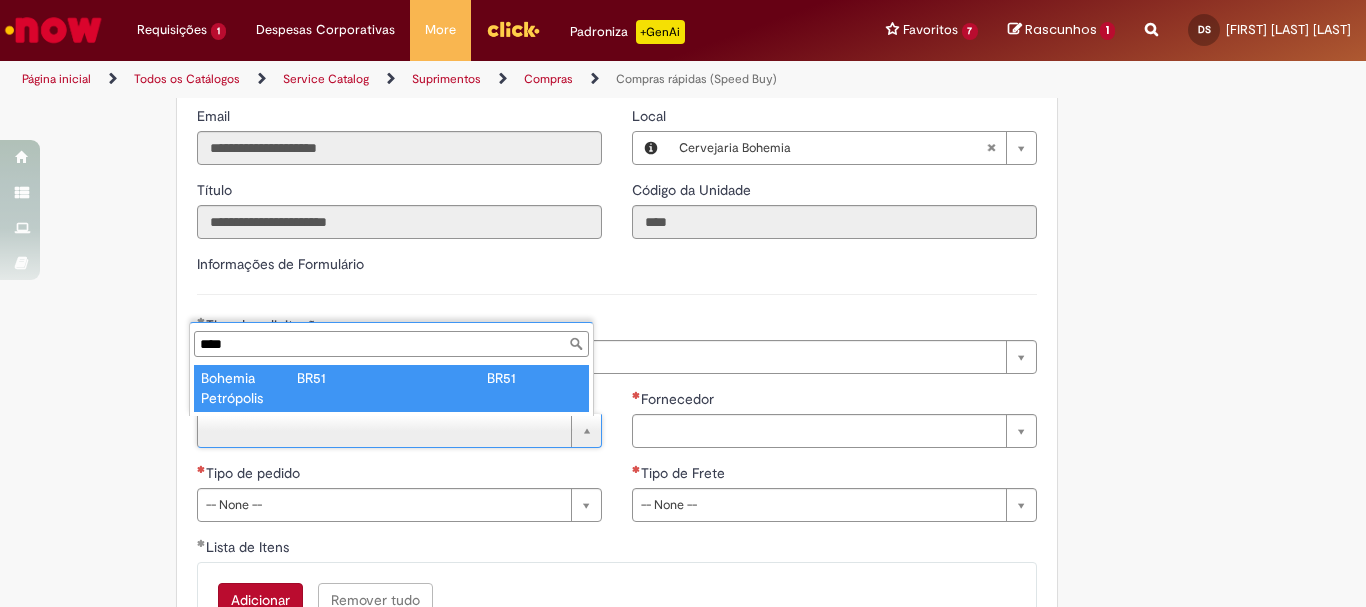 type on "****" 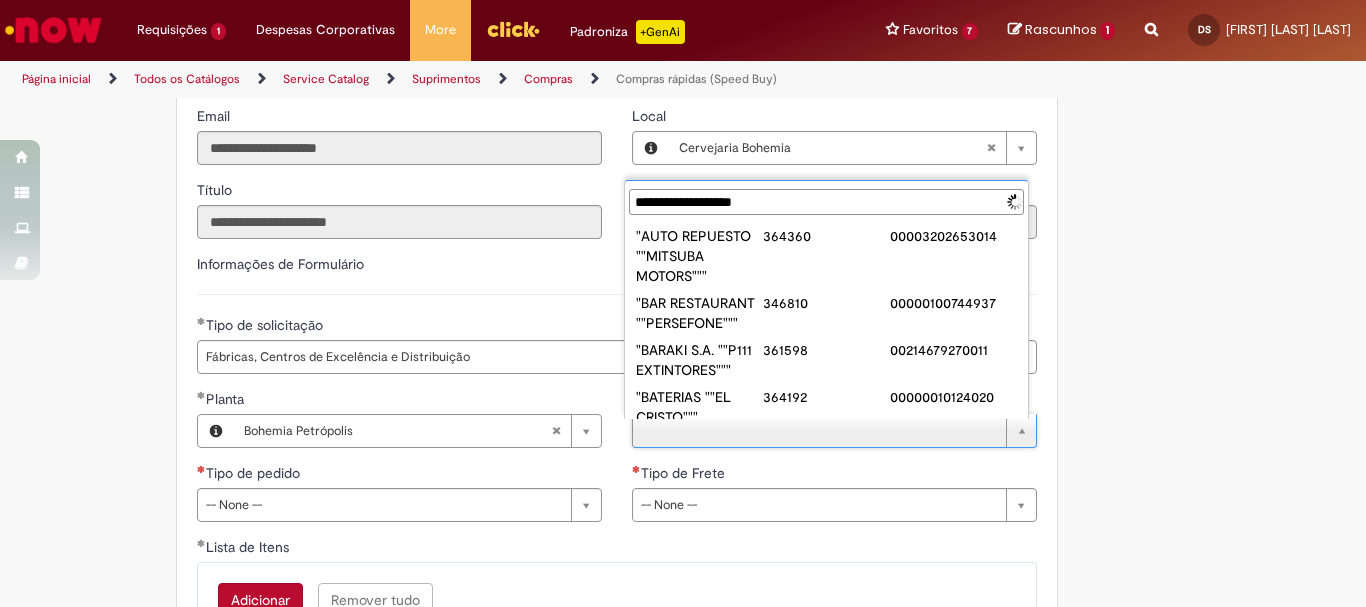 type on "**********" 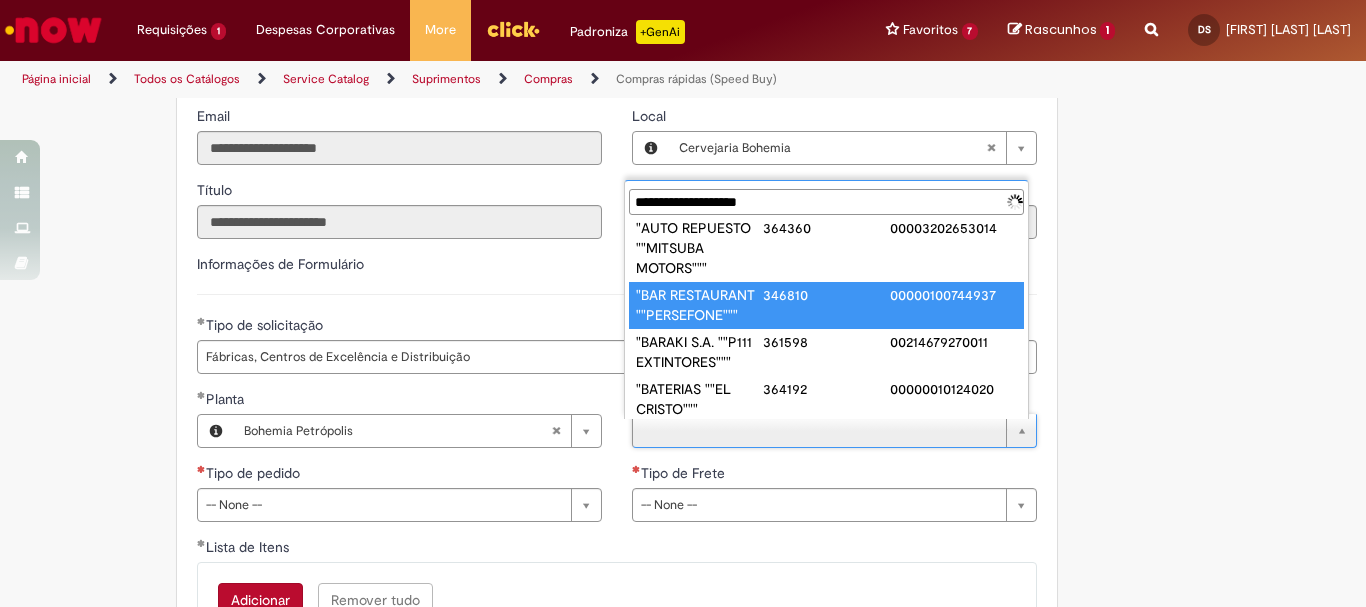 scroll, scrollTop: 0, scrollLeft: 0, axis: both 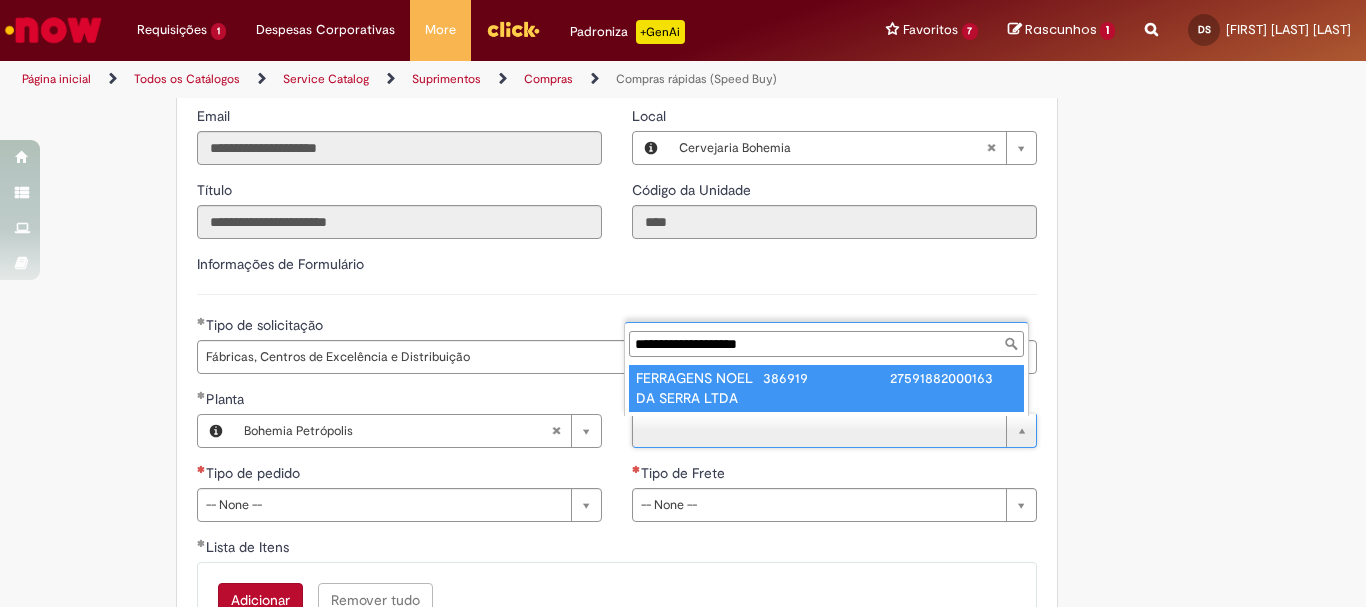 type on "**********" 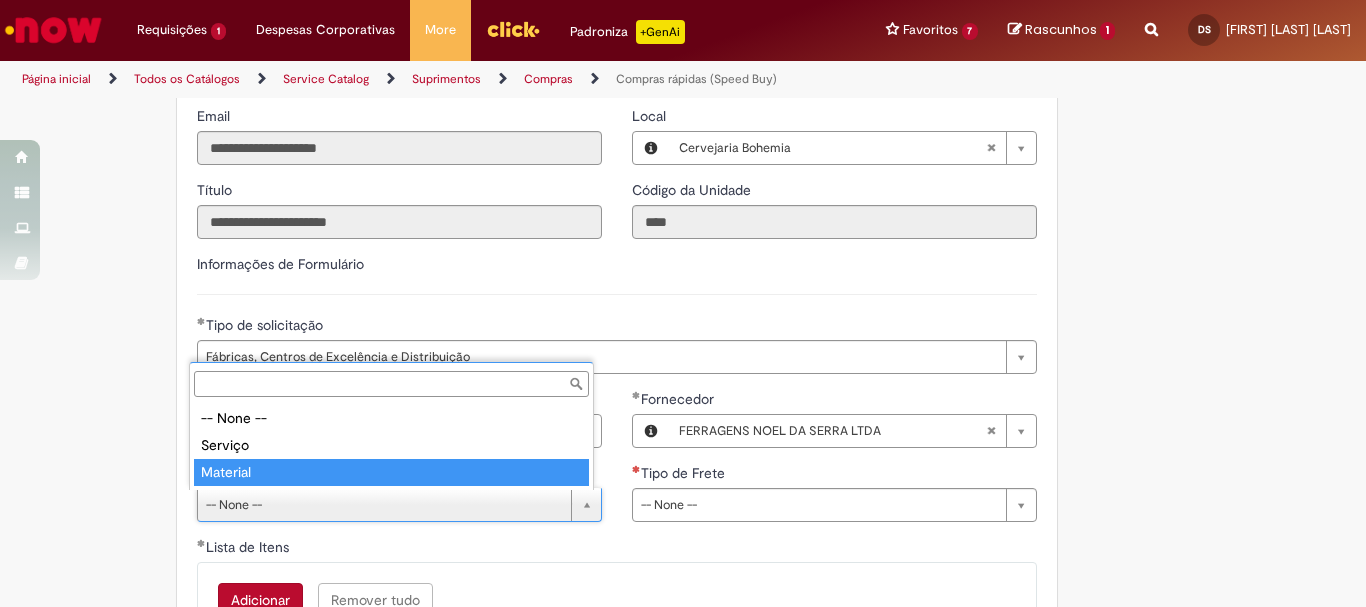 drag, startPoint x: 348, startPoint y: 438, endPoint x: 342, endPoint y: 469, distance: 31.575306 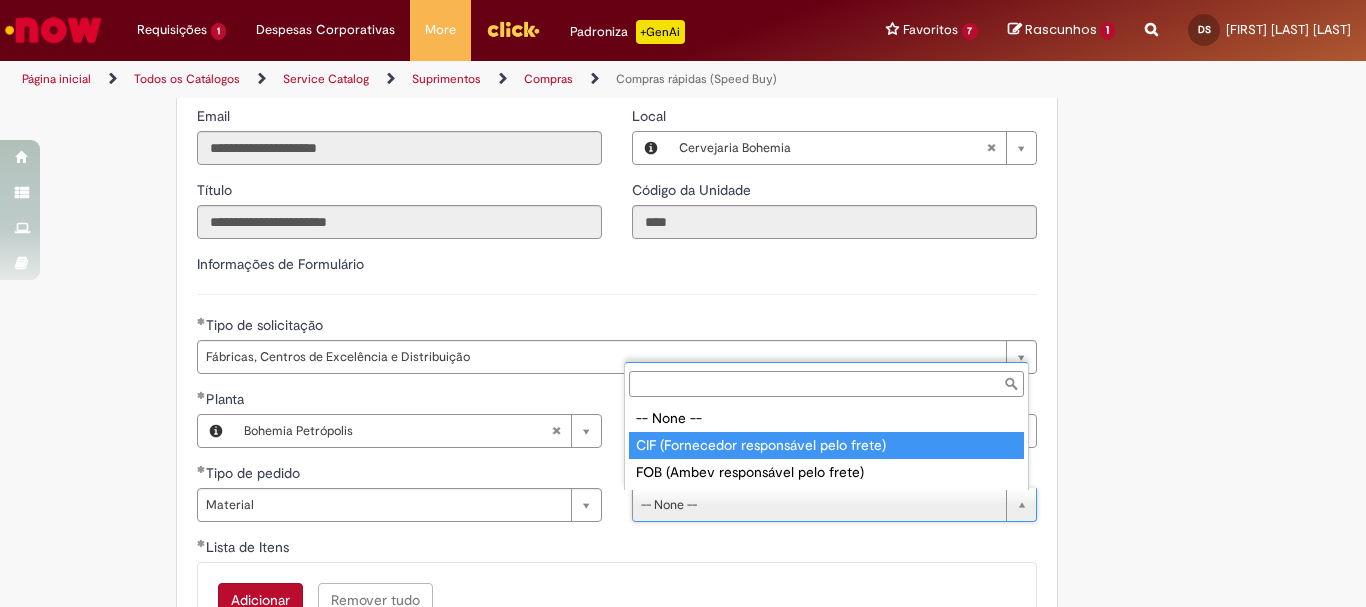 type on "**********" 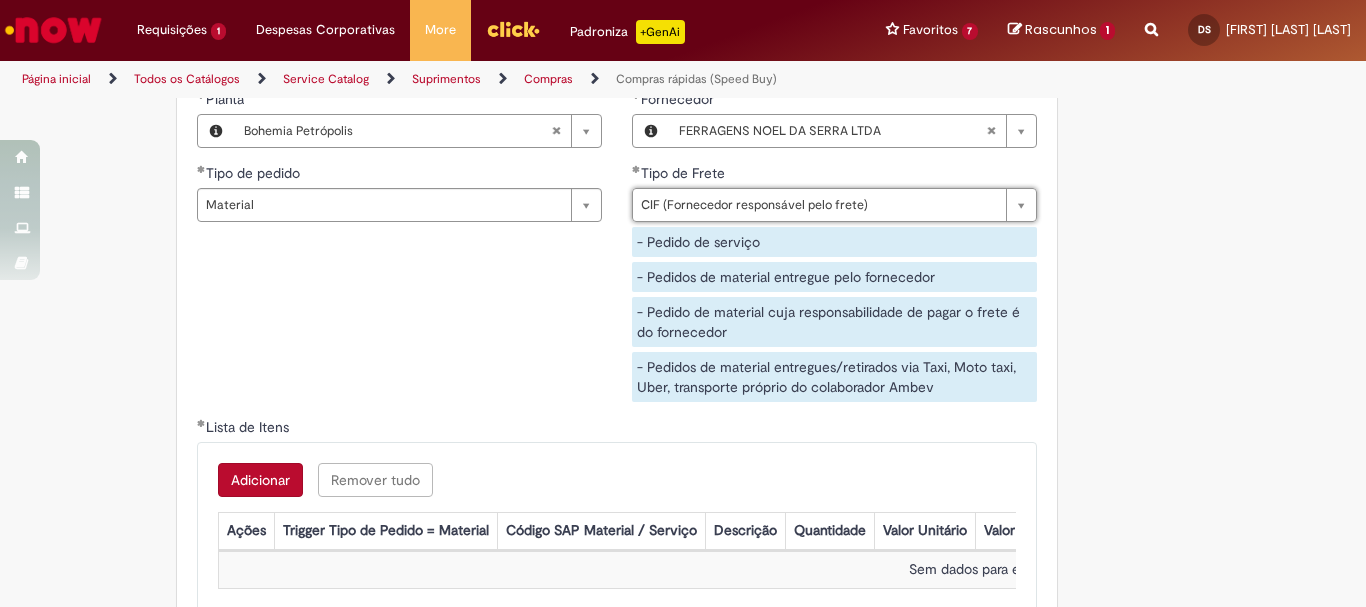 scroll, scrollTop: 3300, scrollLeft: 0, axis: vertical 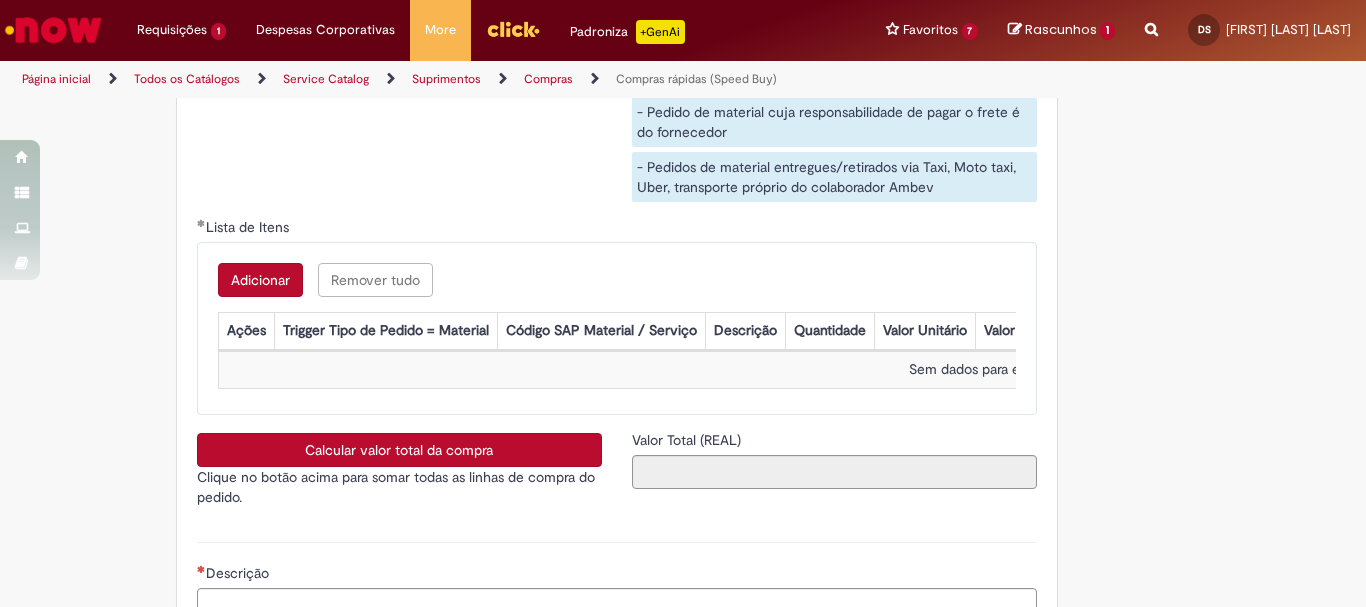 click on "Adicionar" at bounding box center (260, 280) 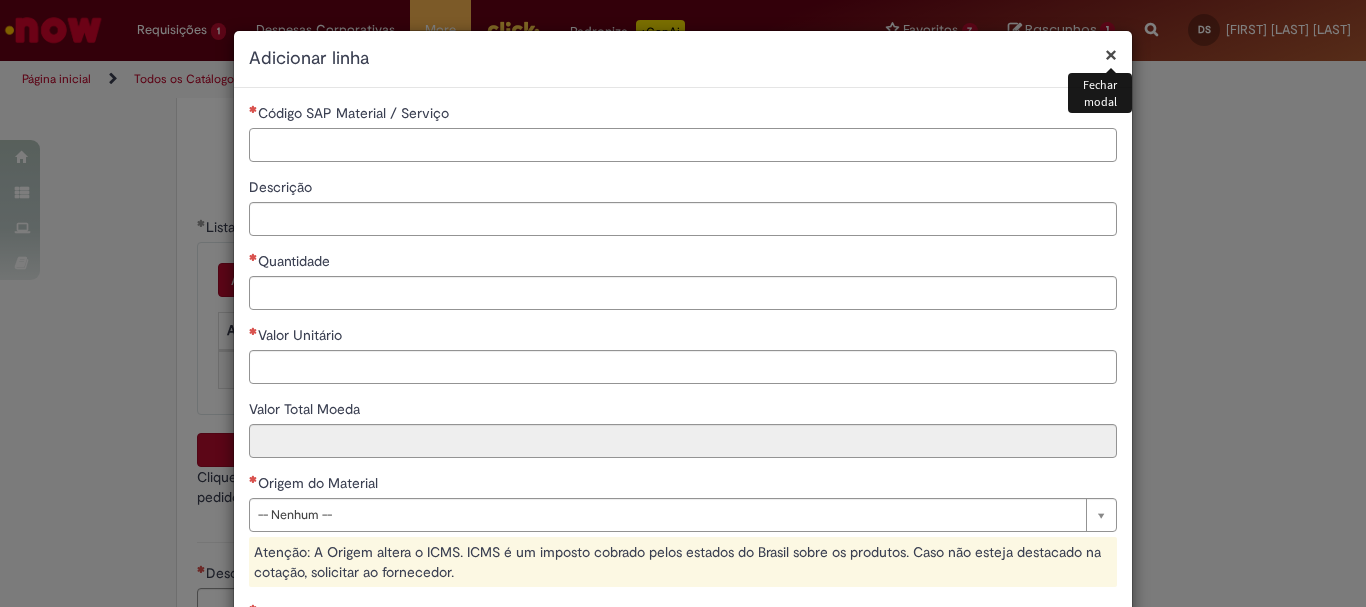 click on "Código SAP Material / Serviço" at bounding box center [683, 145] 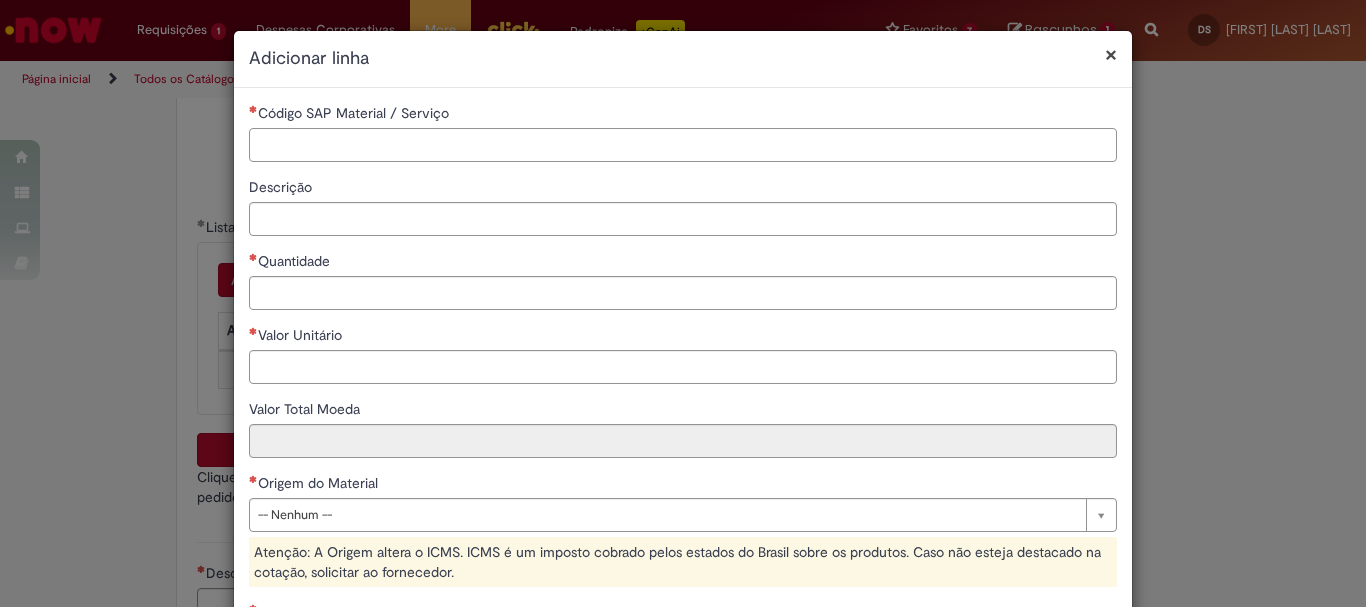 paste on "********" 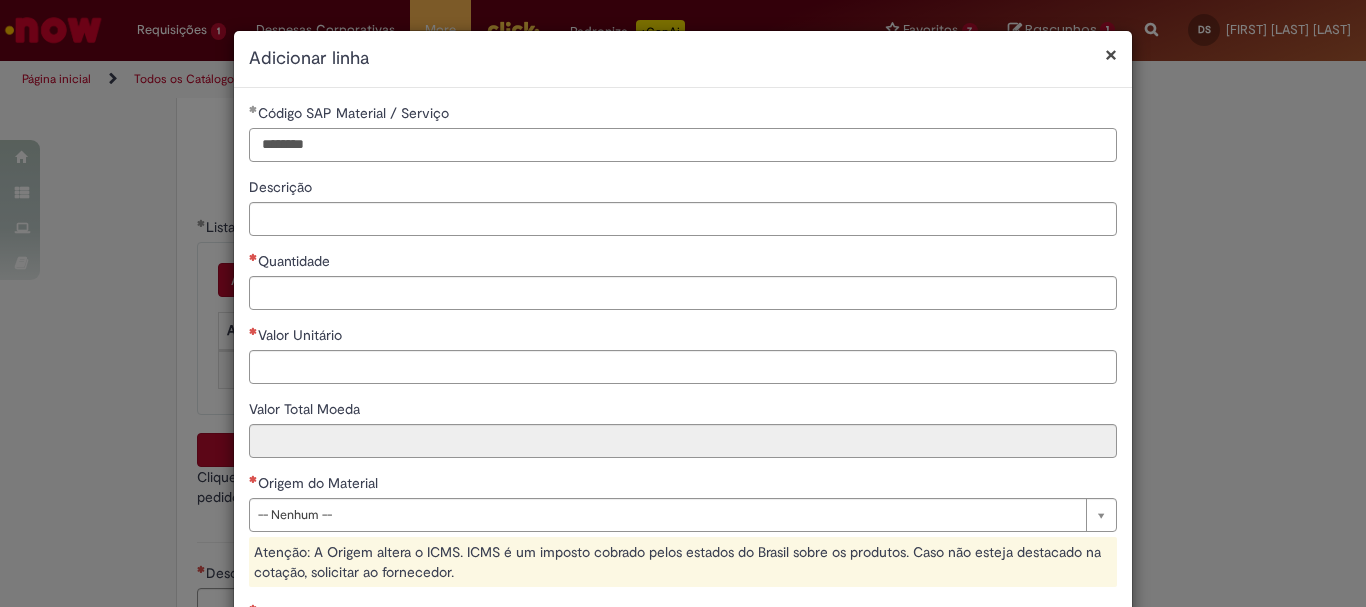 type on "********" 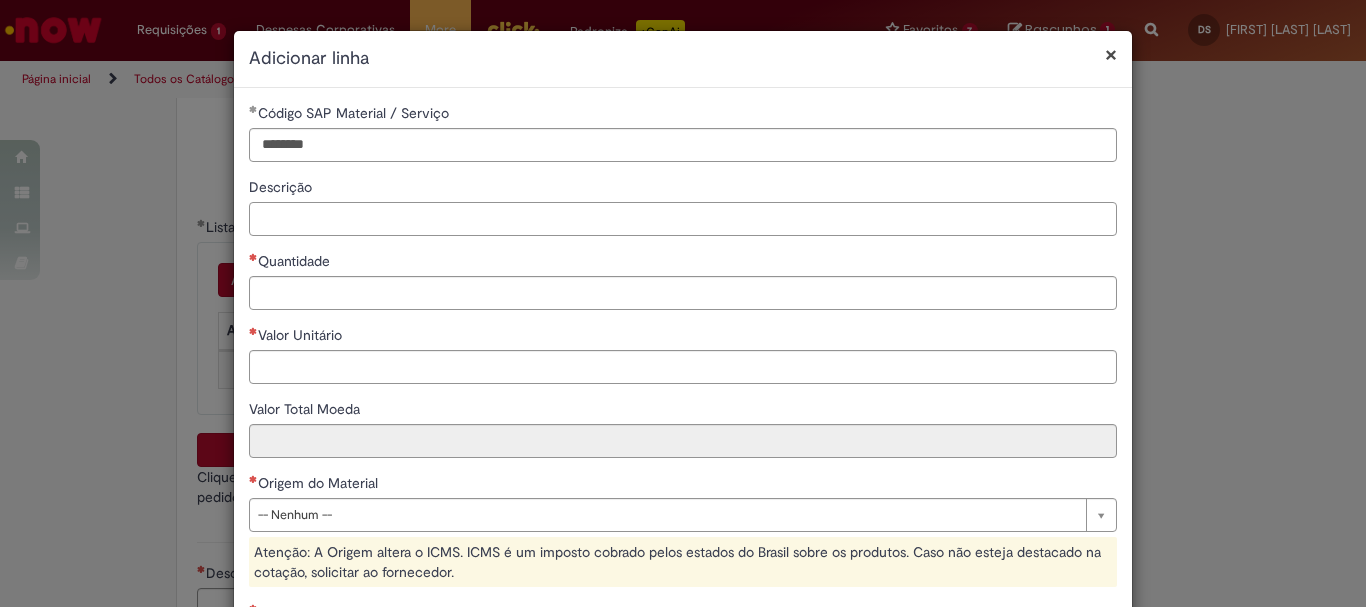 click on "Descrição" at bounding box center (683, 219) 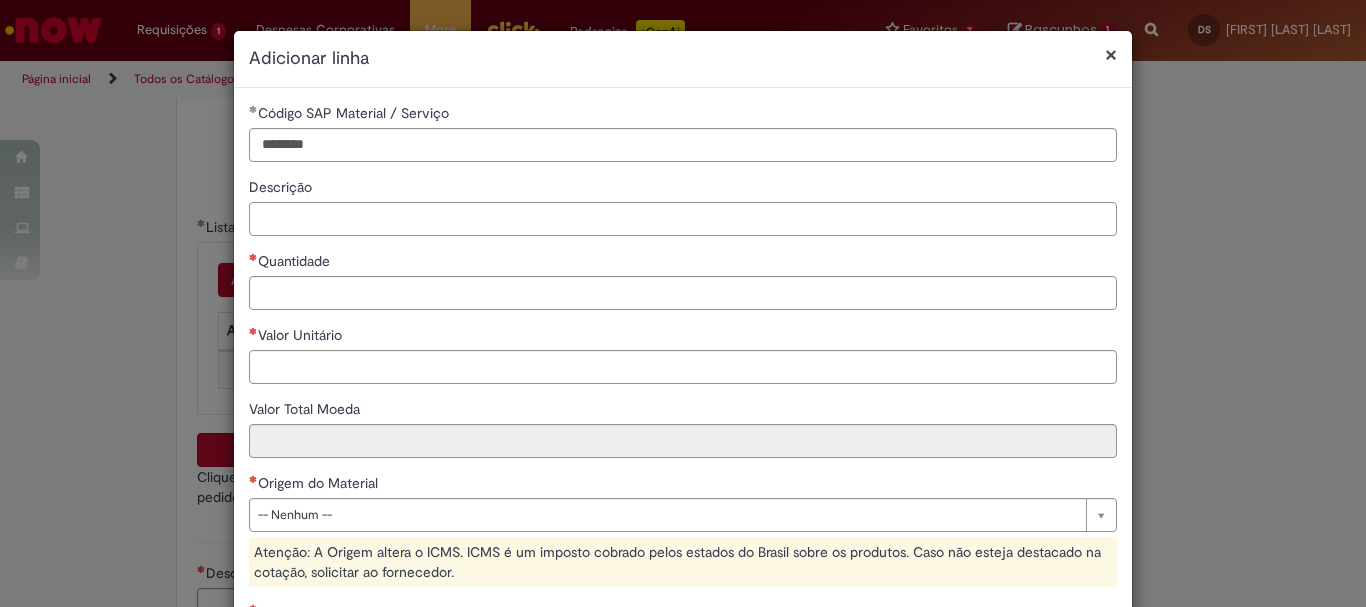 paste on "**********" 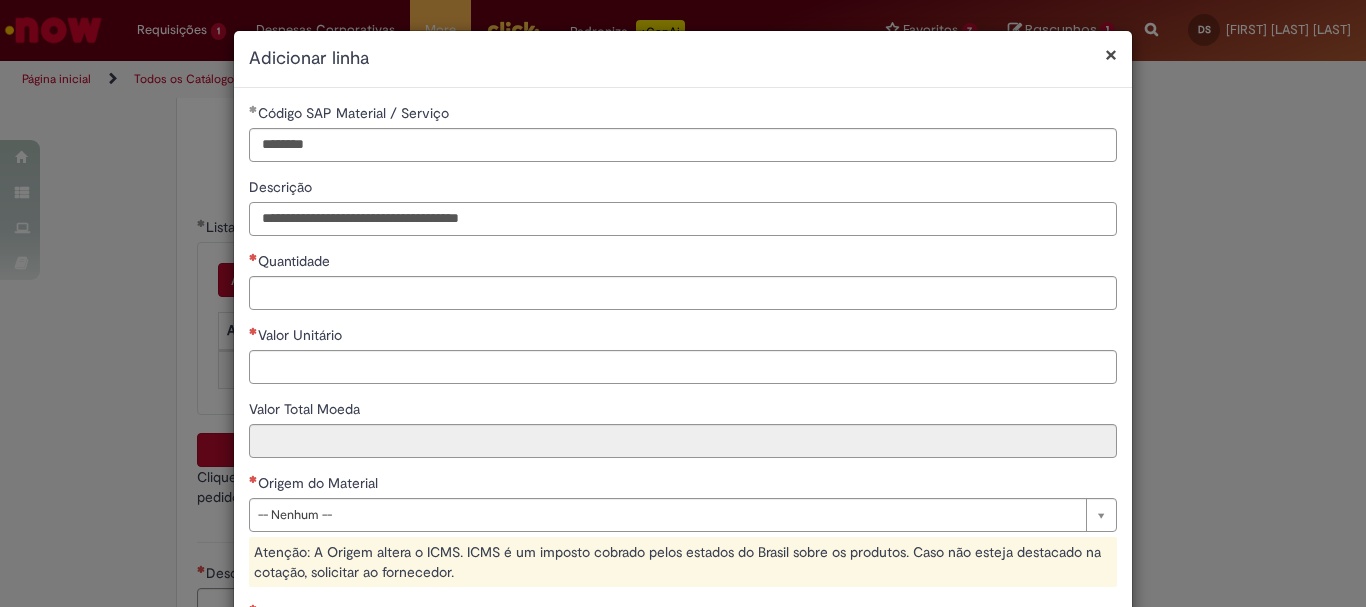 type on "**********" 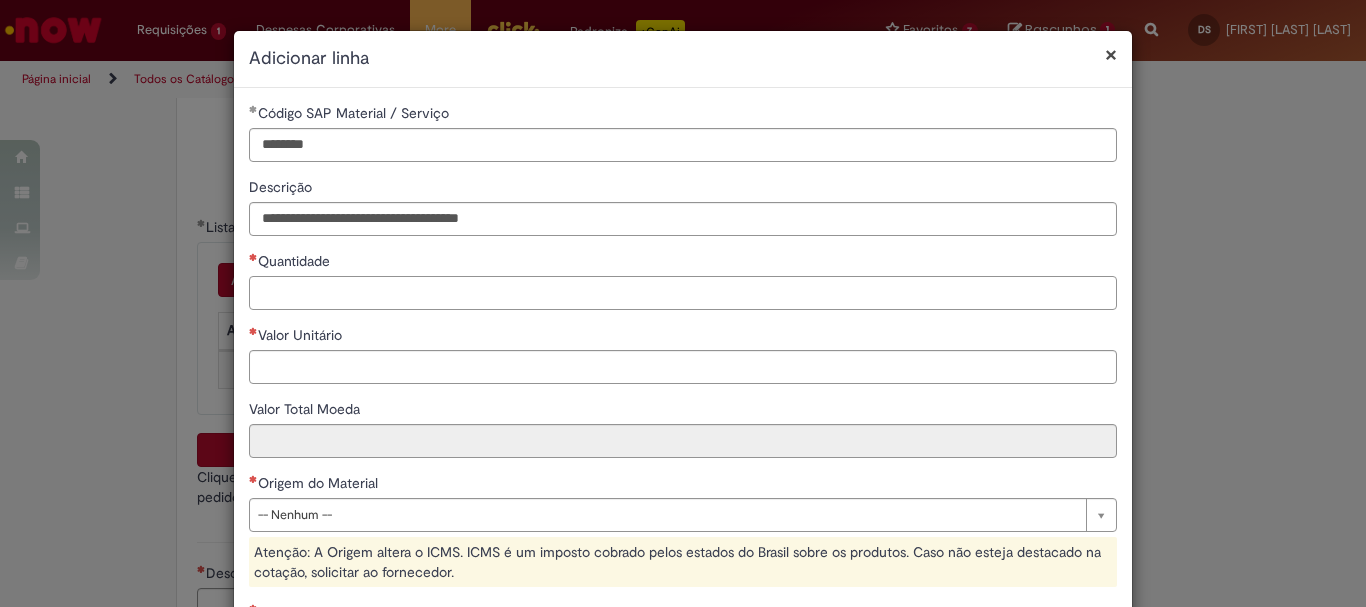 drag, startPoint x: 633, startPoint y: 289, endPoint x: 660, endPoint y: 258, distance: 41.109608 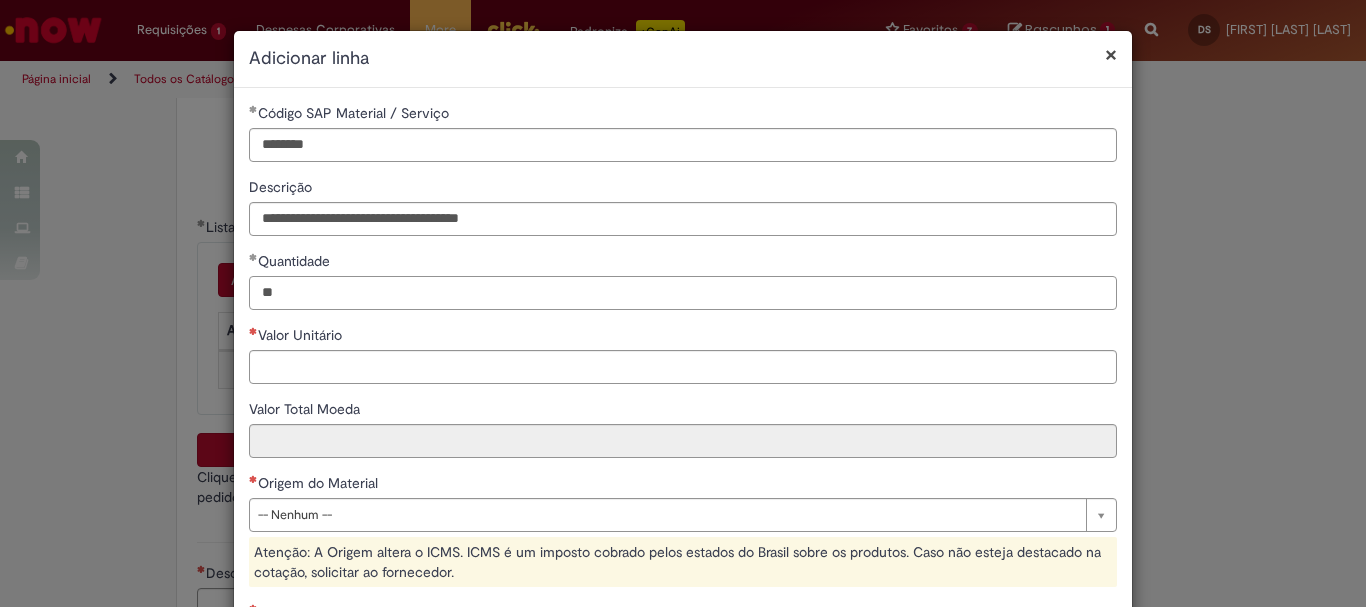type on "**" 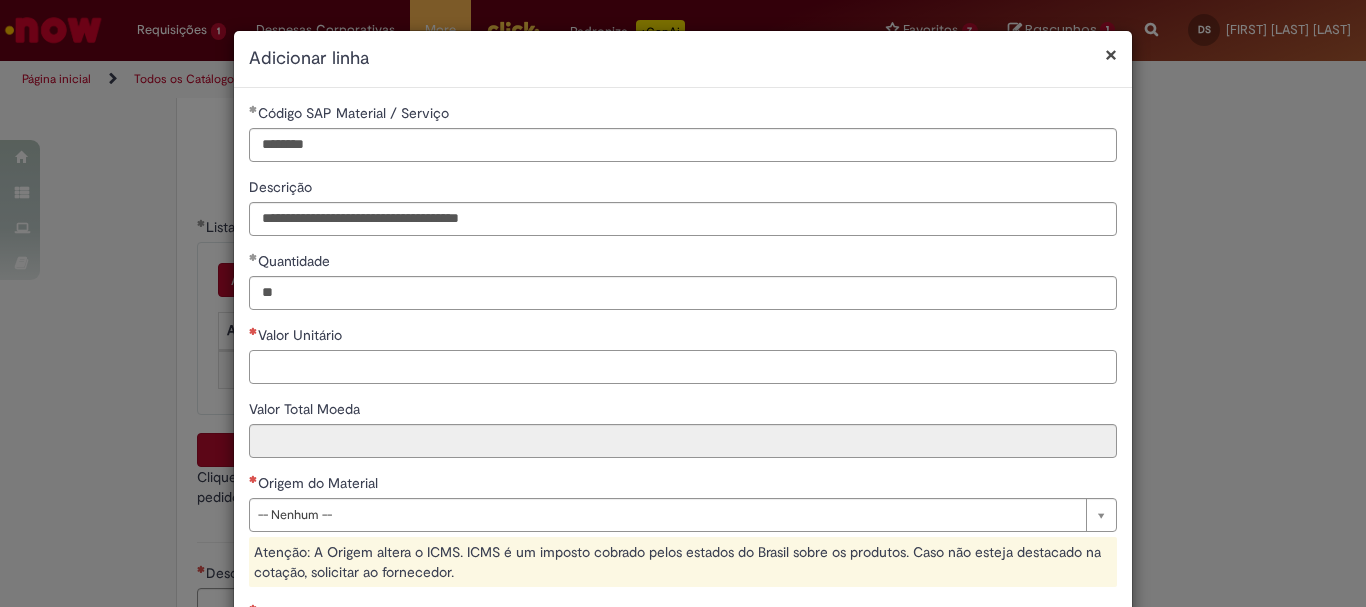click on "Valor Unitário" at bounding box center (683, 367) 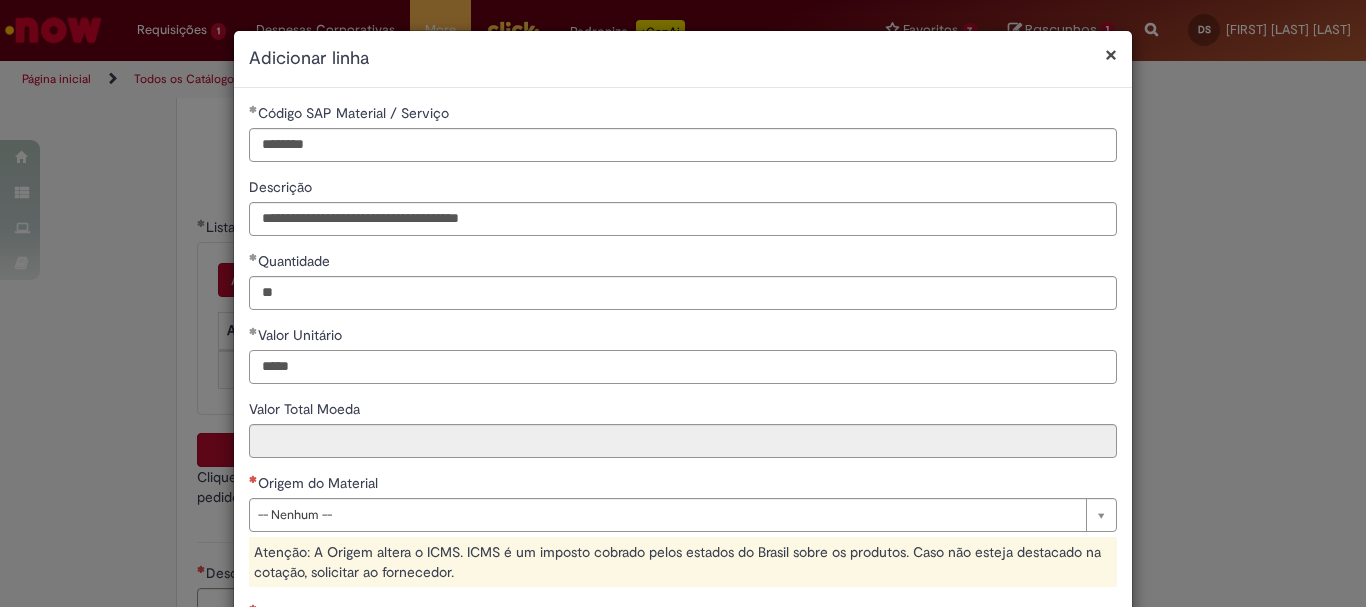 type on "*****" 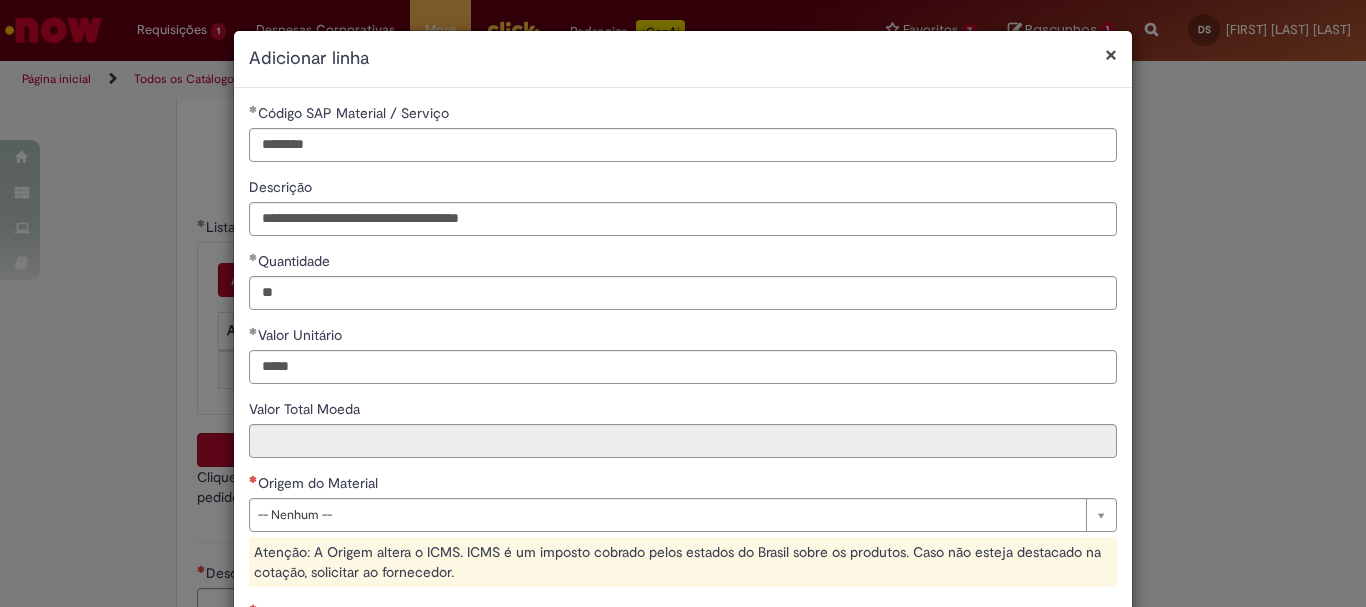 type on "******" 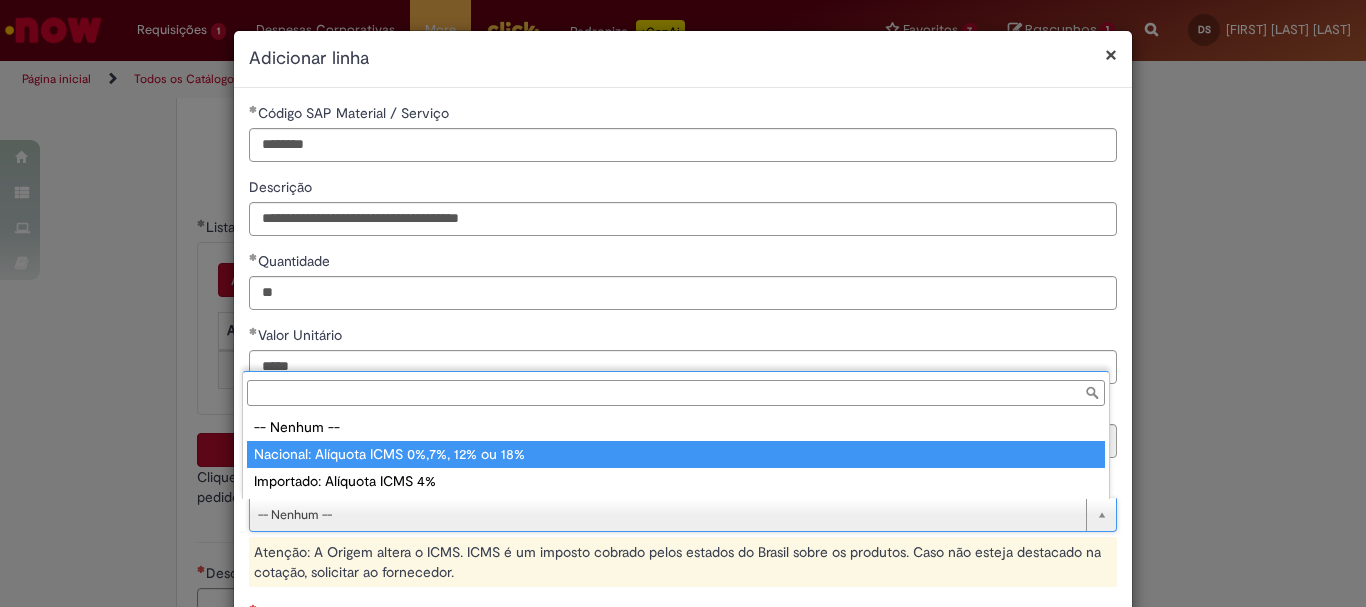 type on "**********" 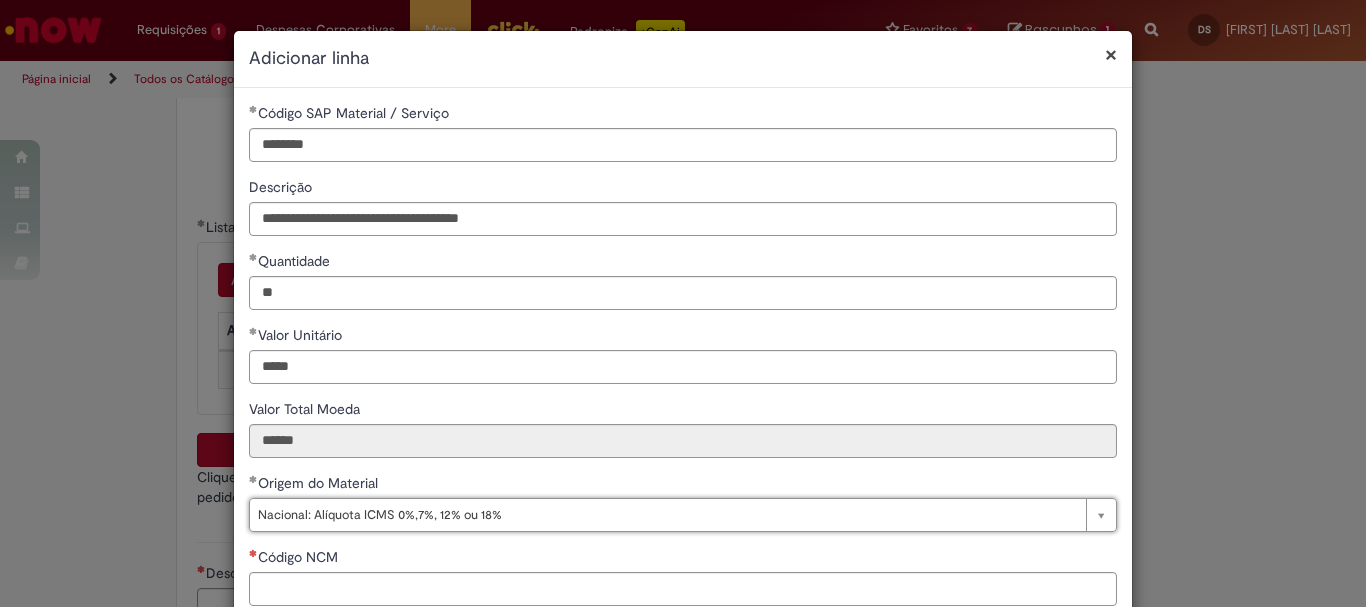 scroll, scrollTop: 300, scrollLeft: 0, axis: vertical 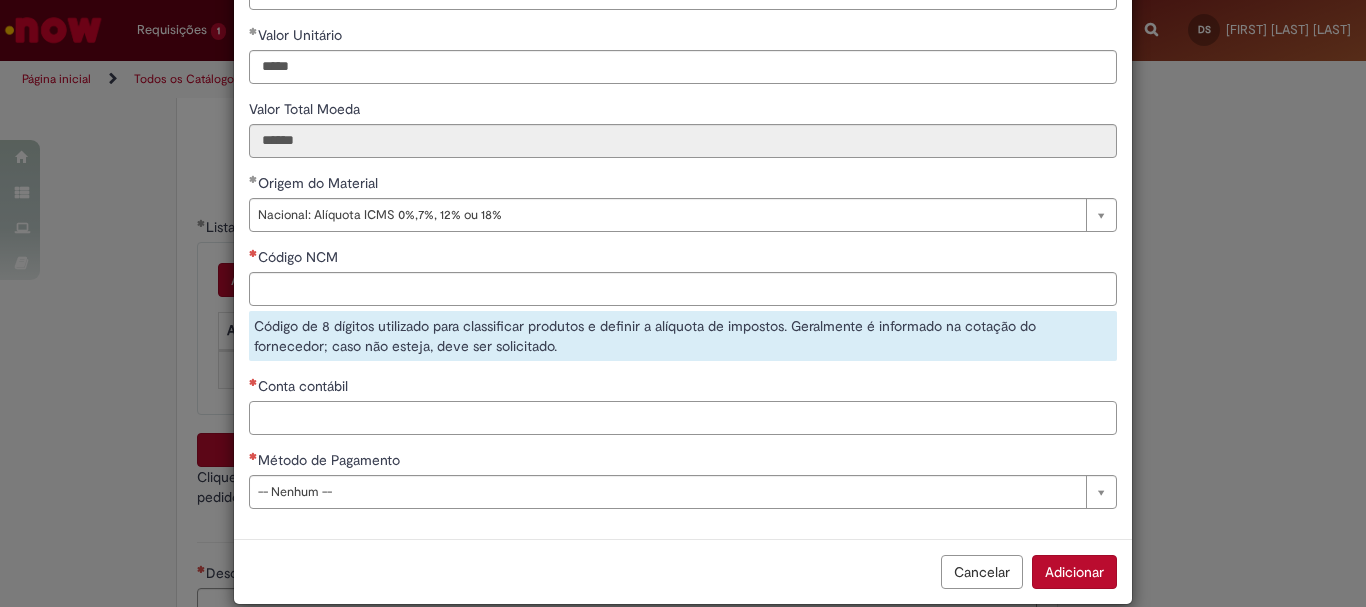 click on "Conta contábil" at bounding box center (683, 418) 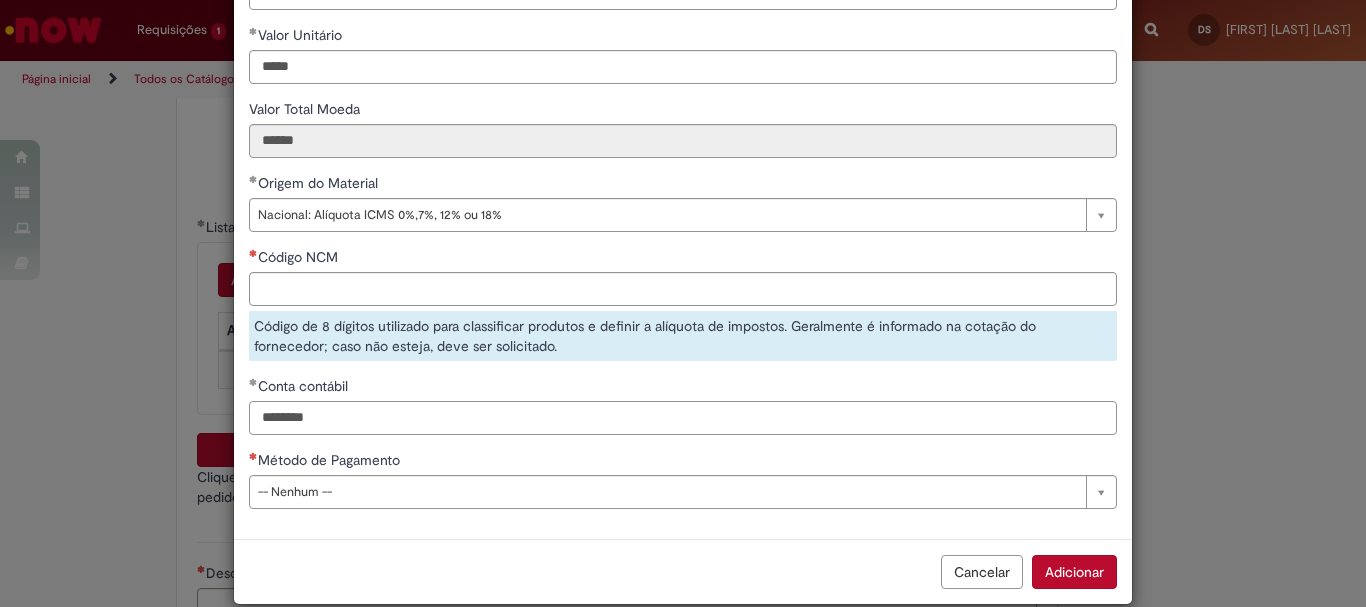 type on "********" 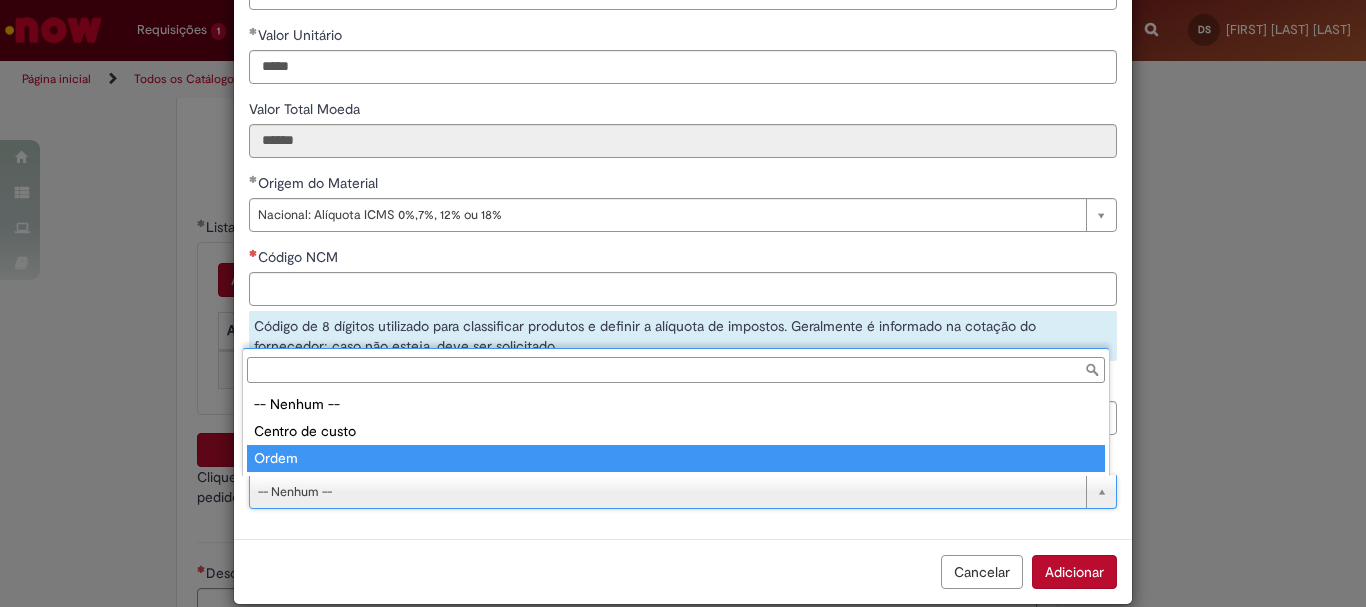 type on "*****" 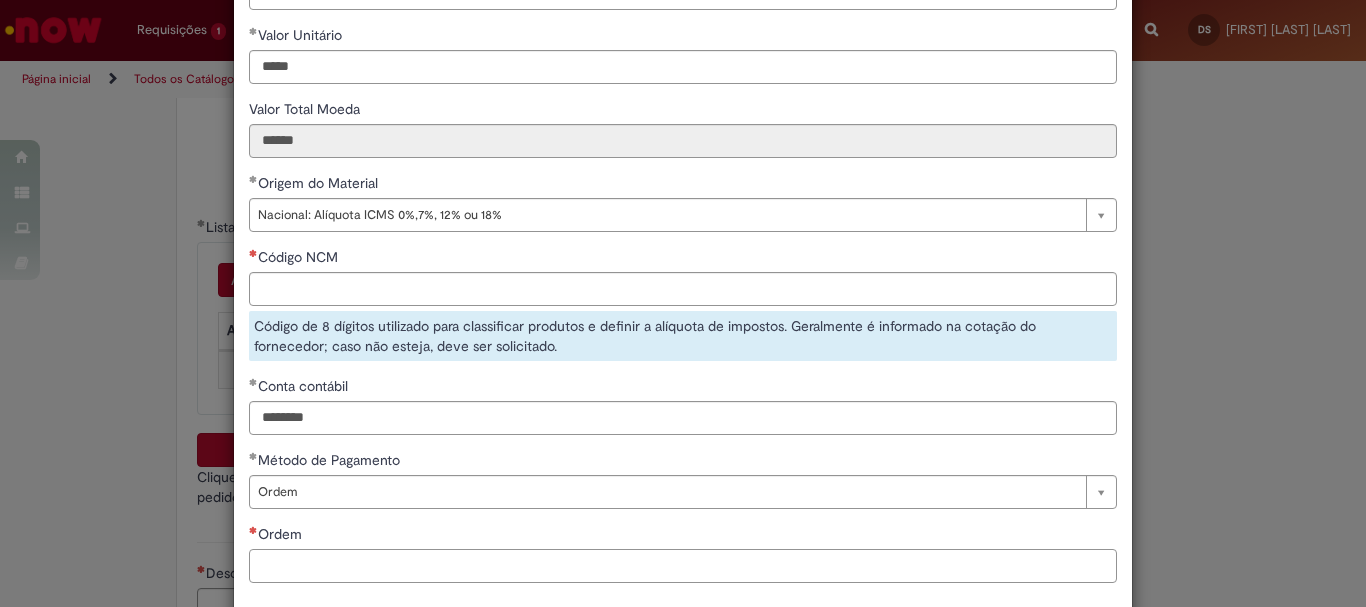 click on "Ordem" at bounding box center [683, 566] 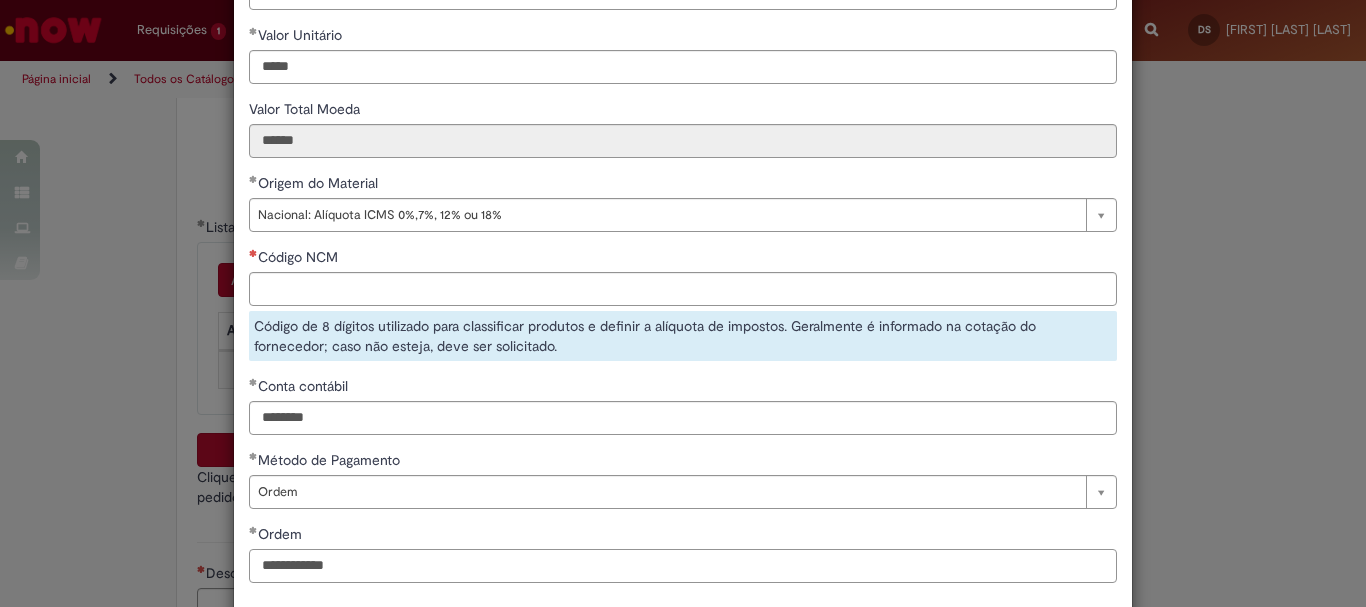 type on "**********" 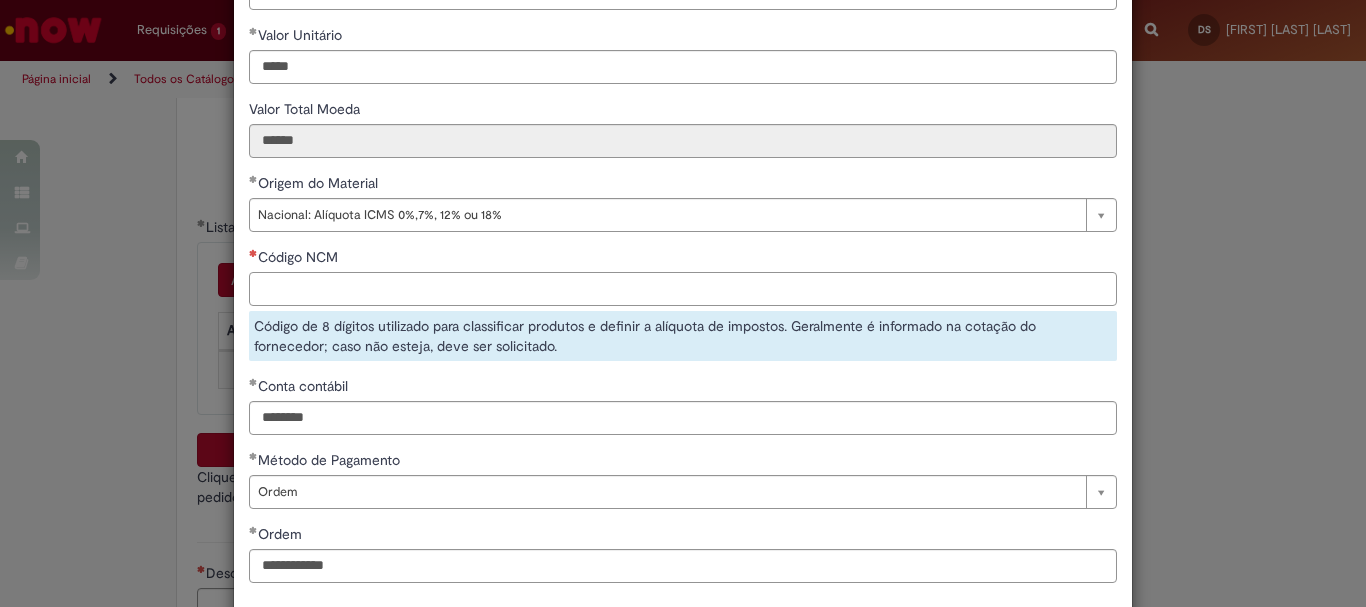 click on "Código NCM" at bounding box center (683, 289) 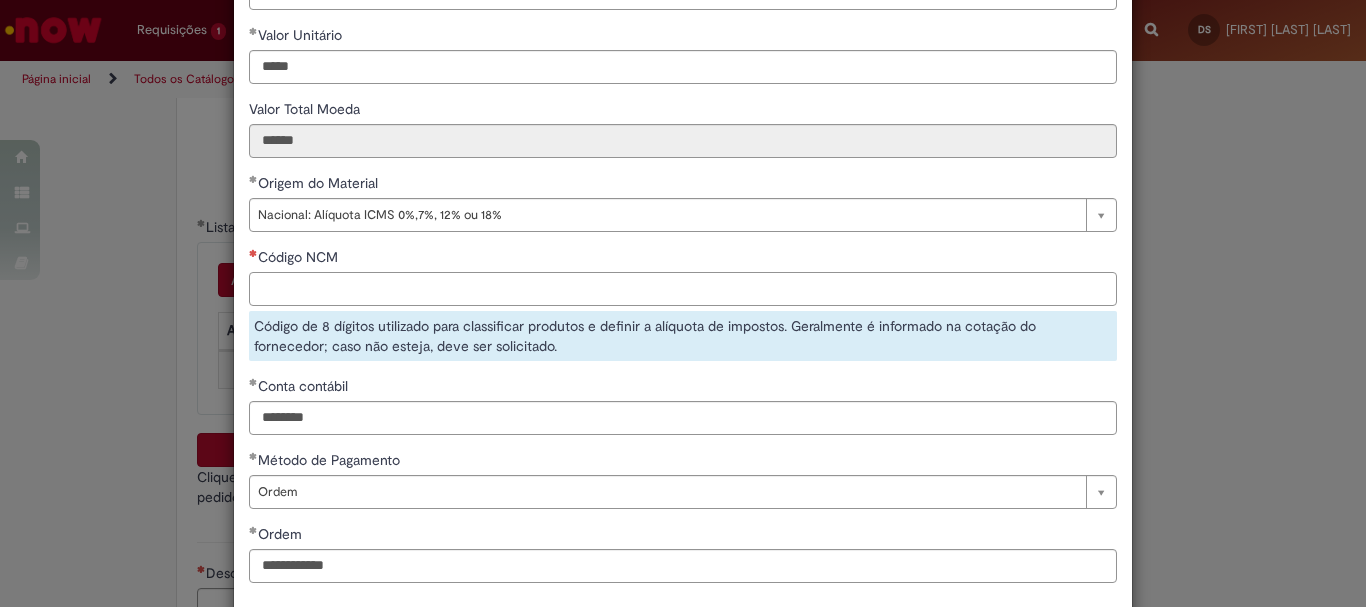 paste on "**********" 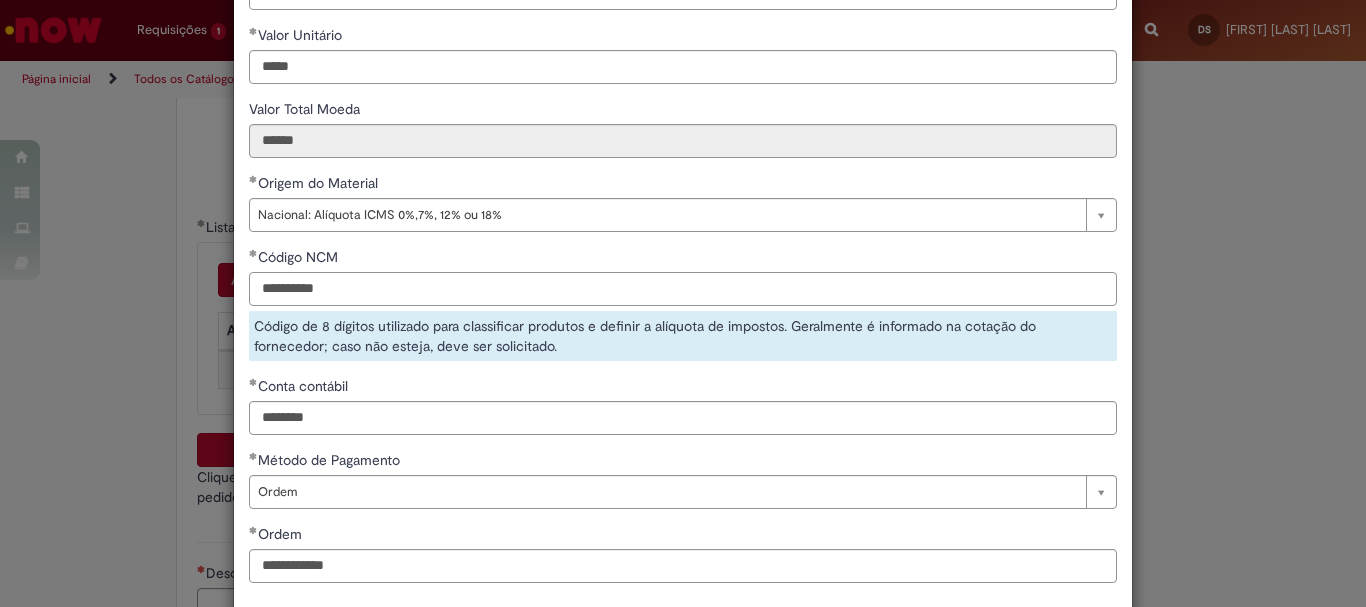 click on "**********" at bounding box center [683, 289] 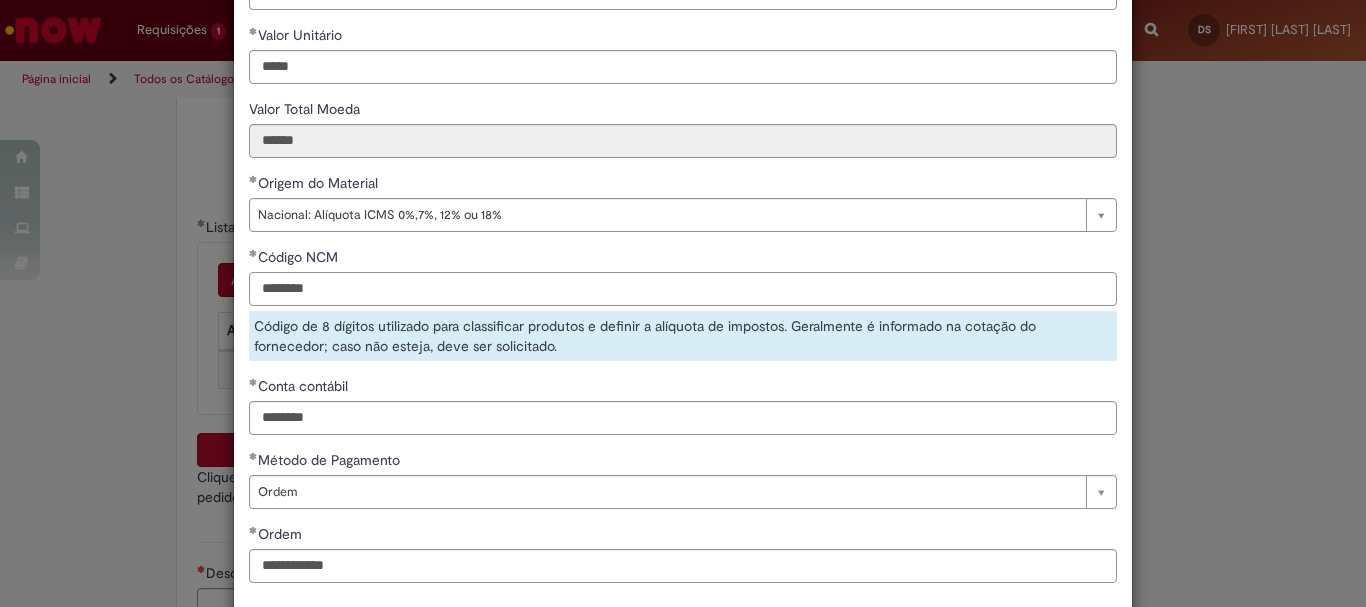 type on "********" 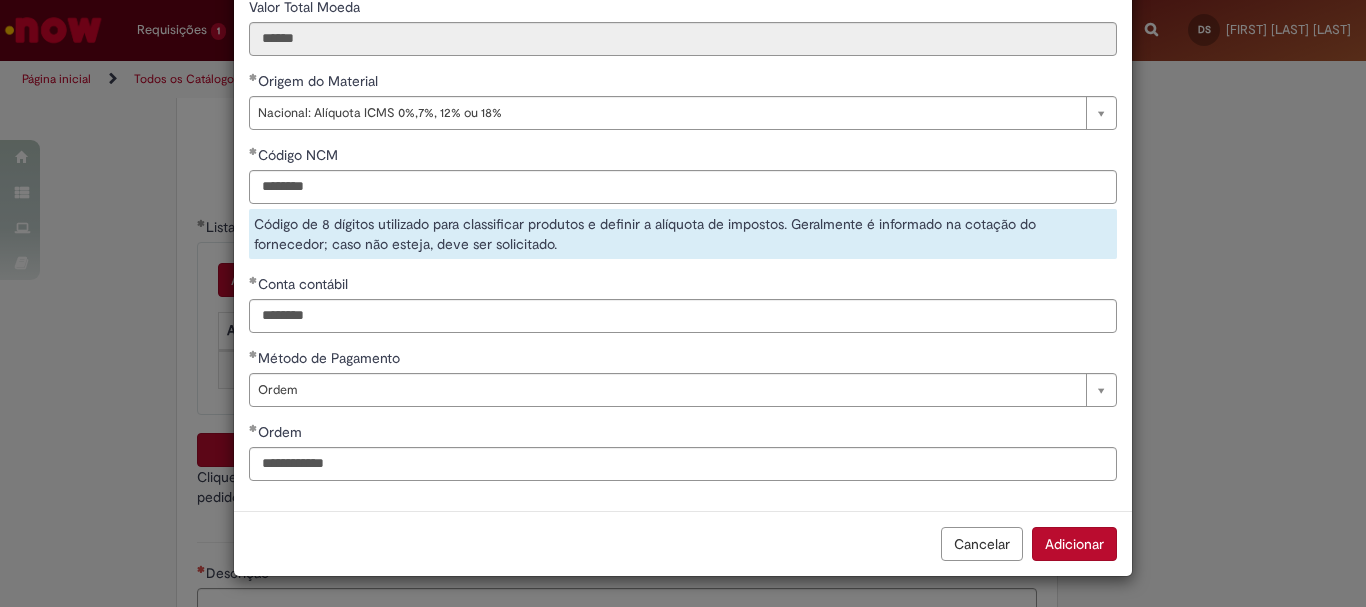click on "Adicionar" at bounding box center [1074, 544] 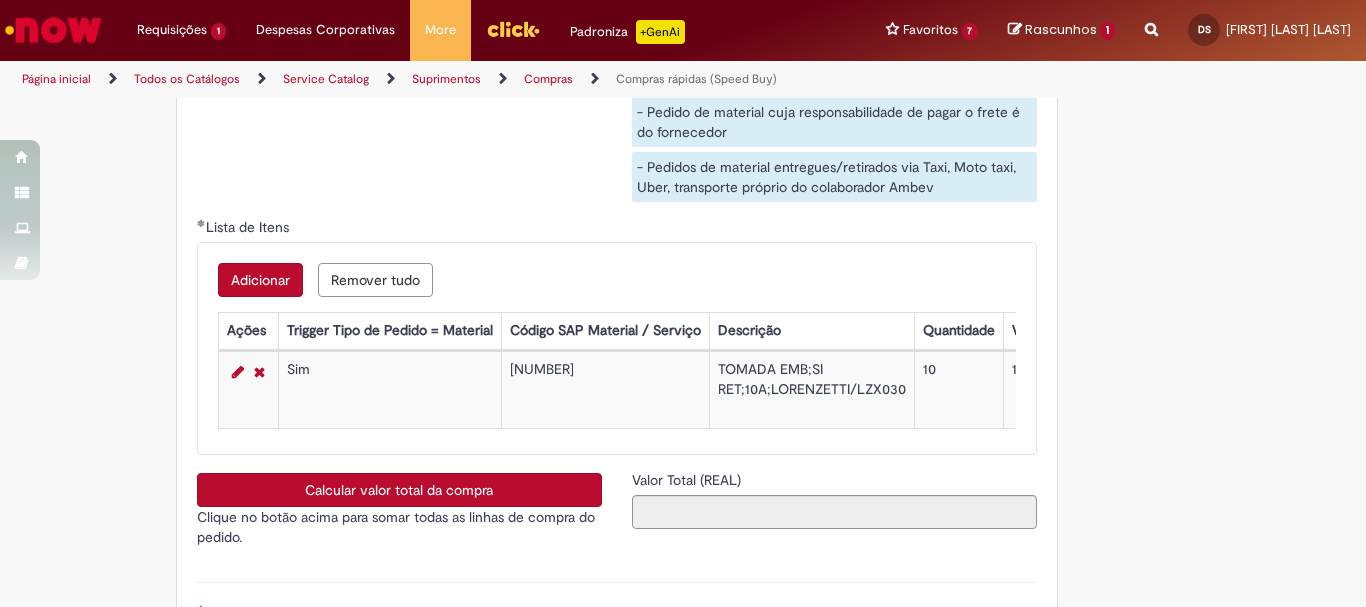 scroll, scrollTop: 347, scrollLeft: 0, axis: vertical 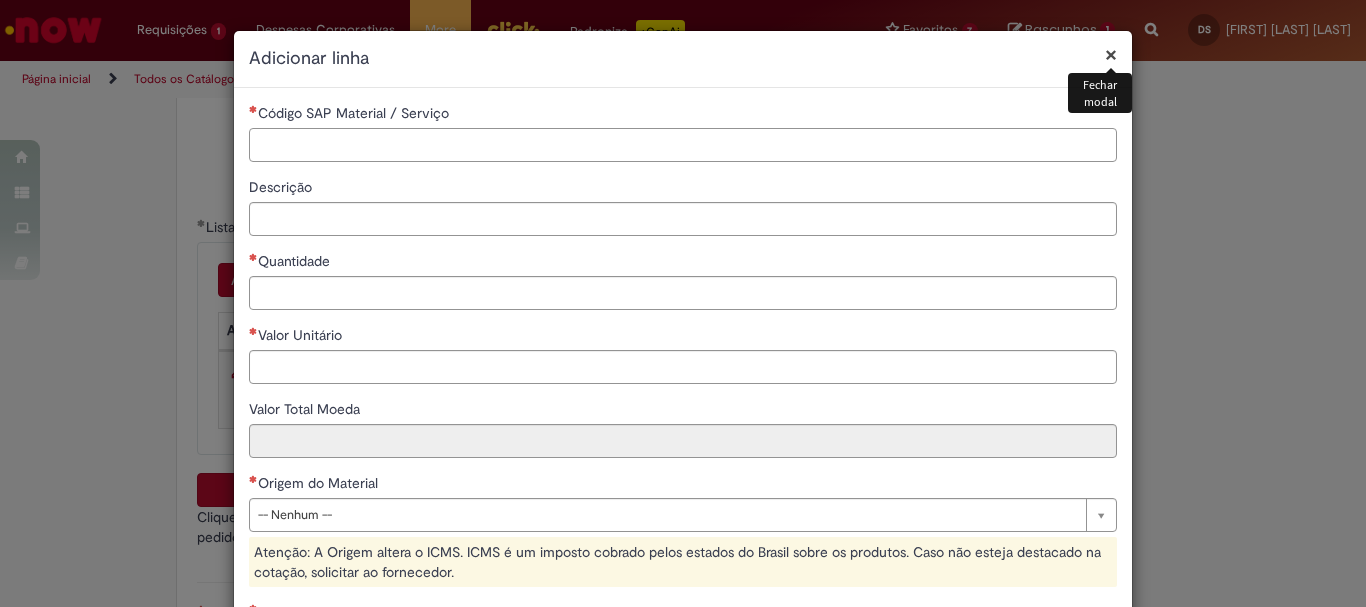 click on "Código SAP Material / Serviço" at bounding box center [683, 145] 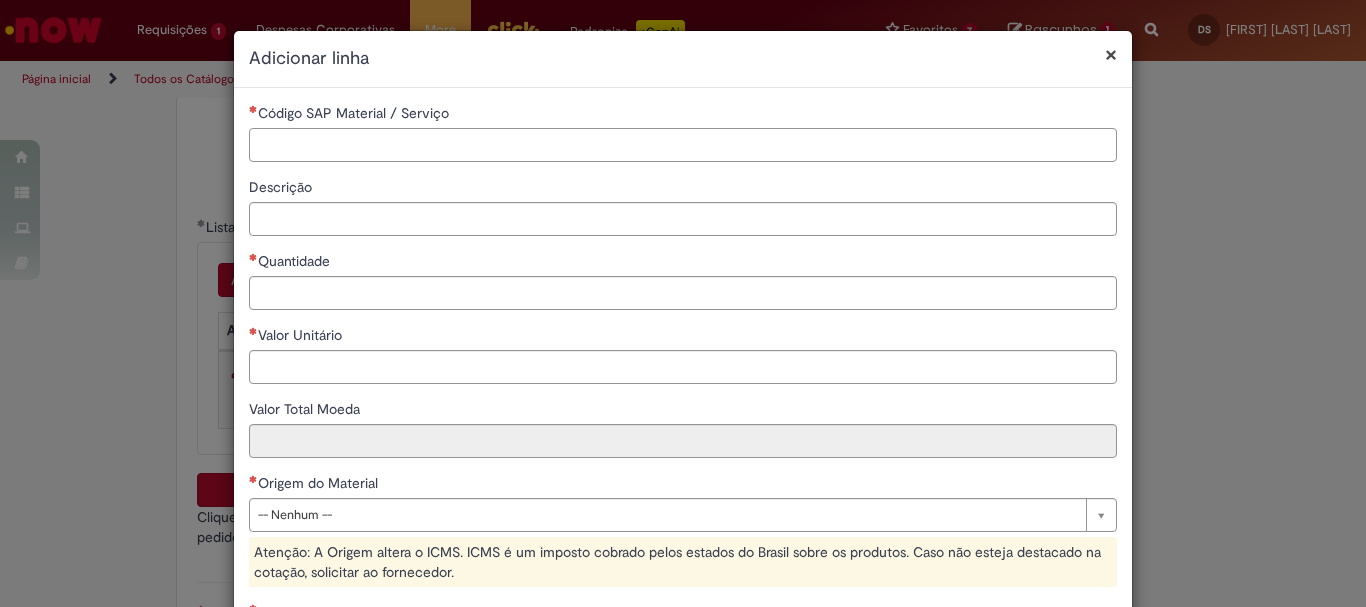 paste on "********" 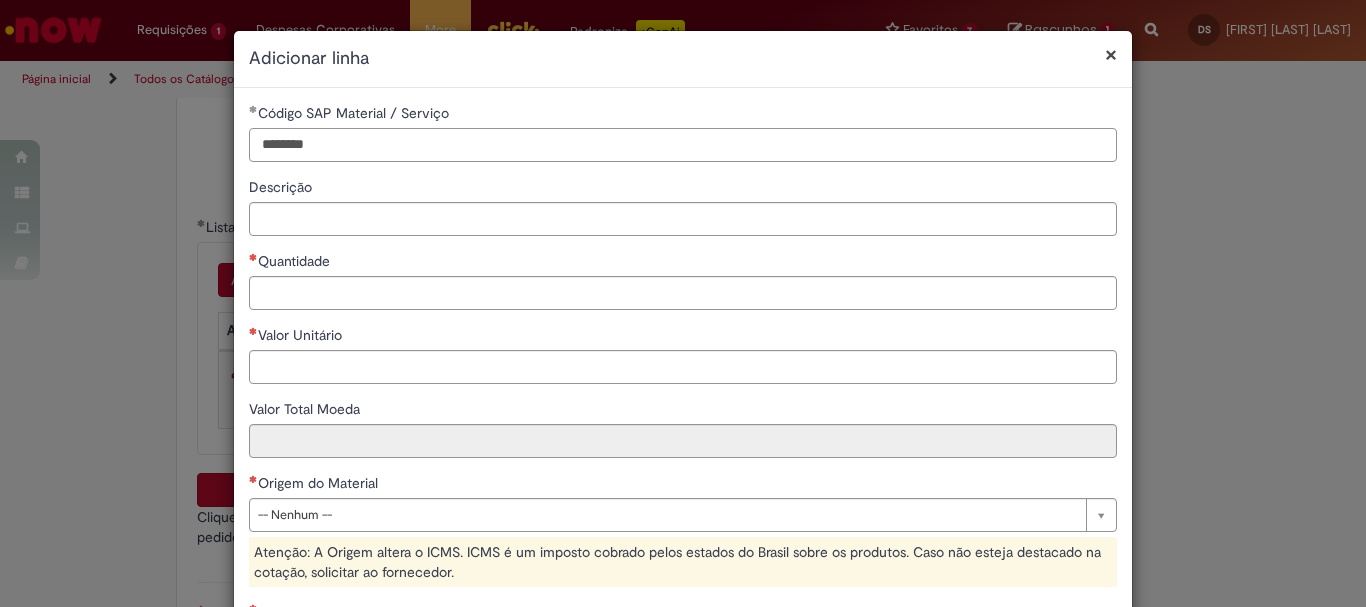 type on "********" 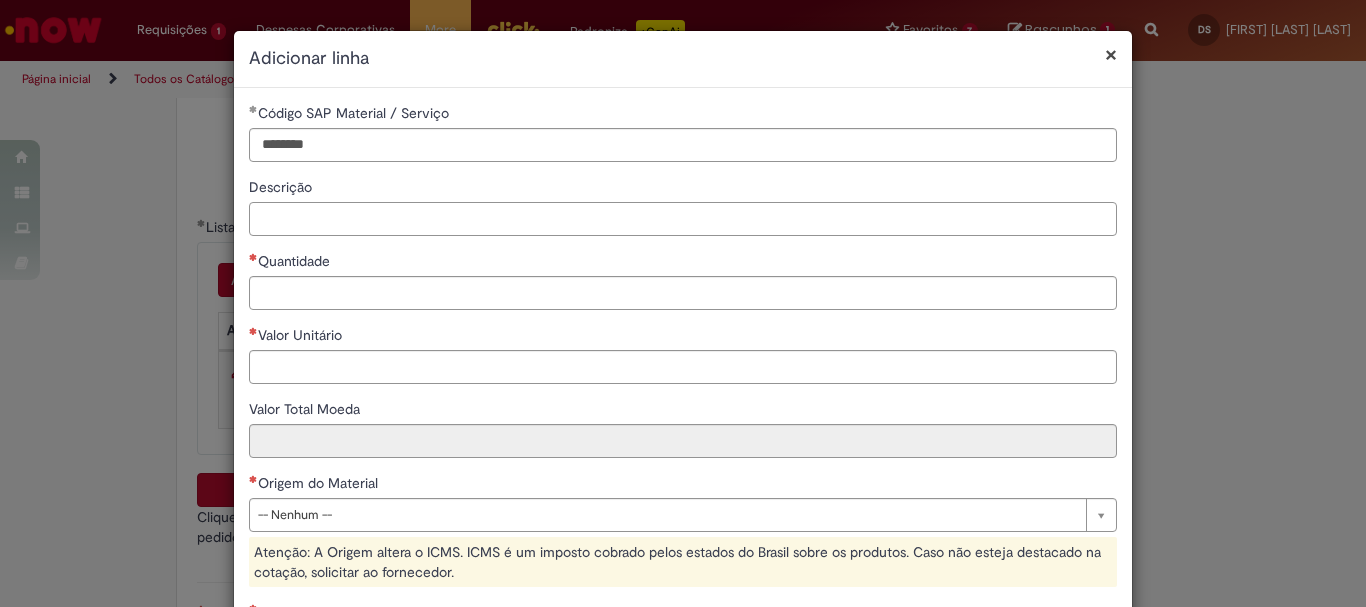 click on "Descrição" at bounding box center (683, 219) 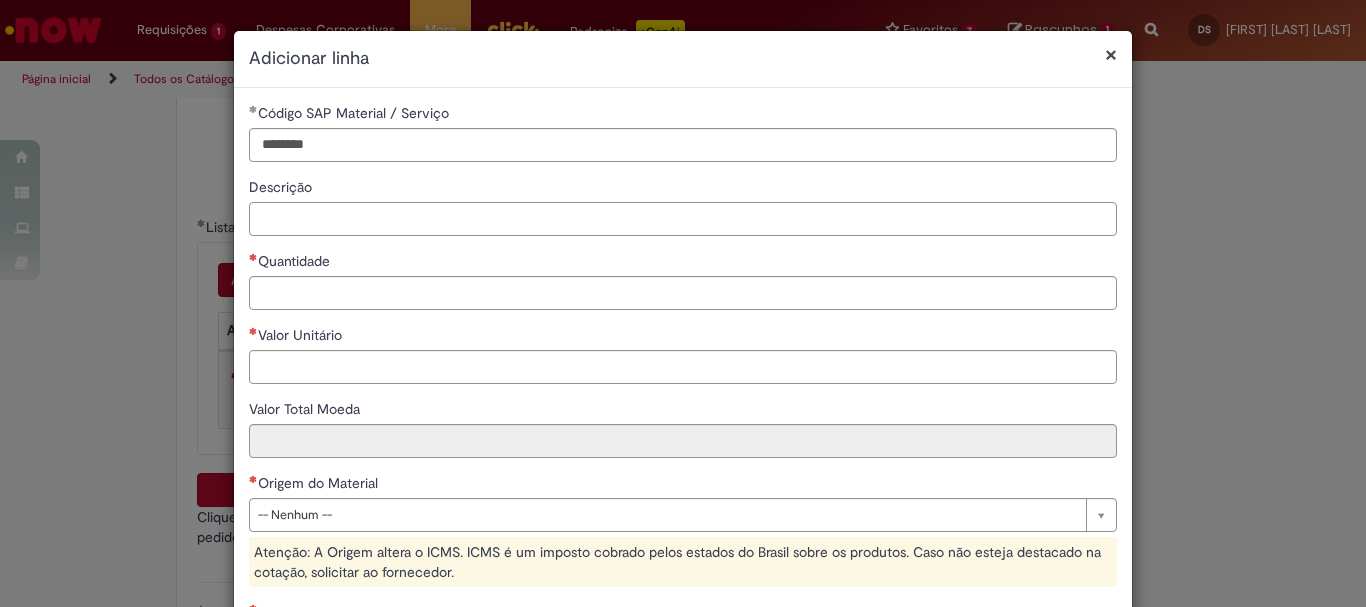 paste on "**********" 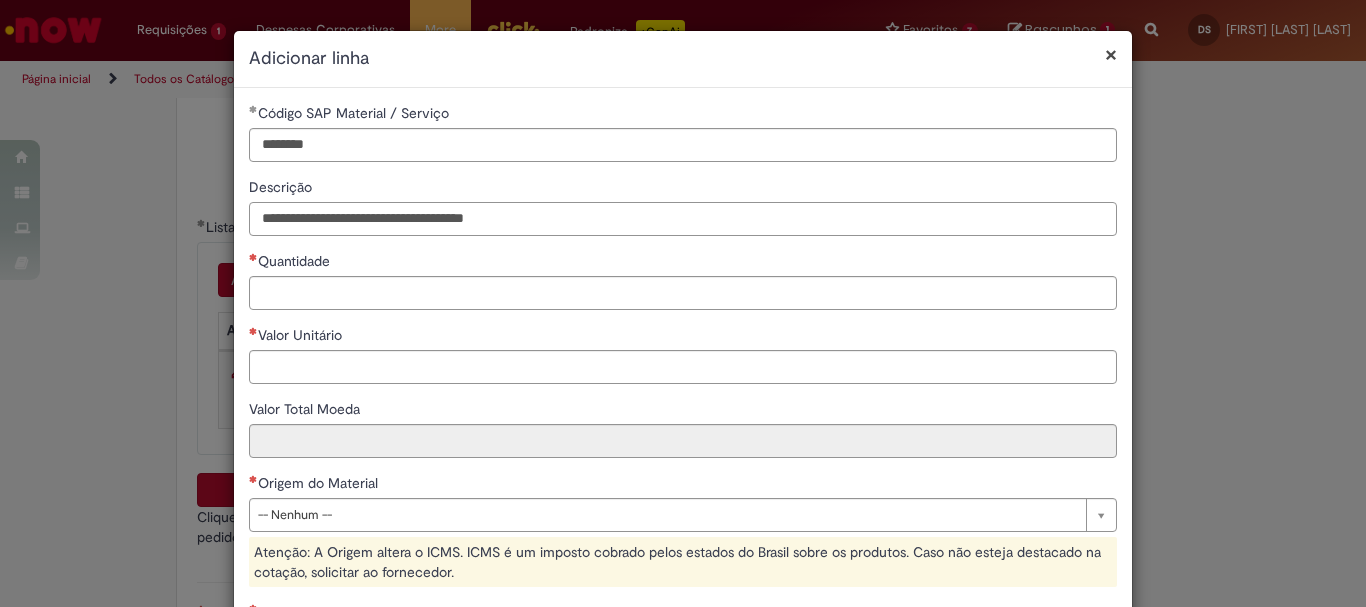 type on "**********" 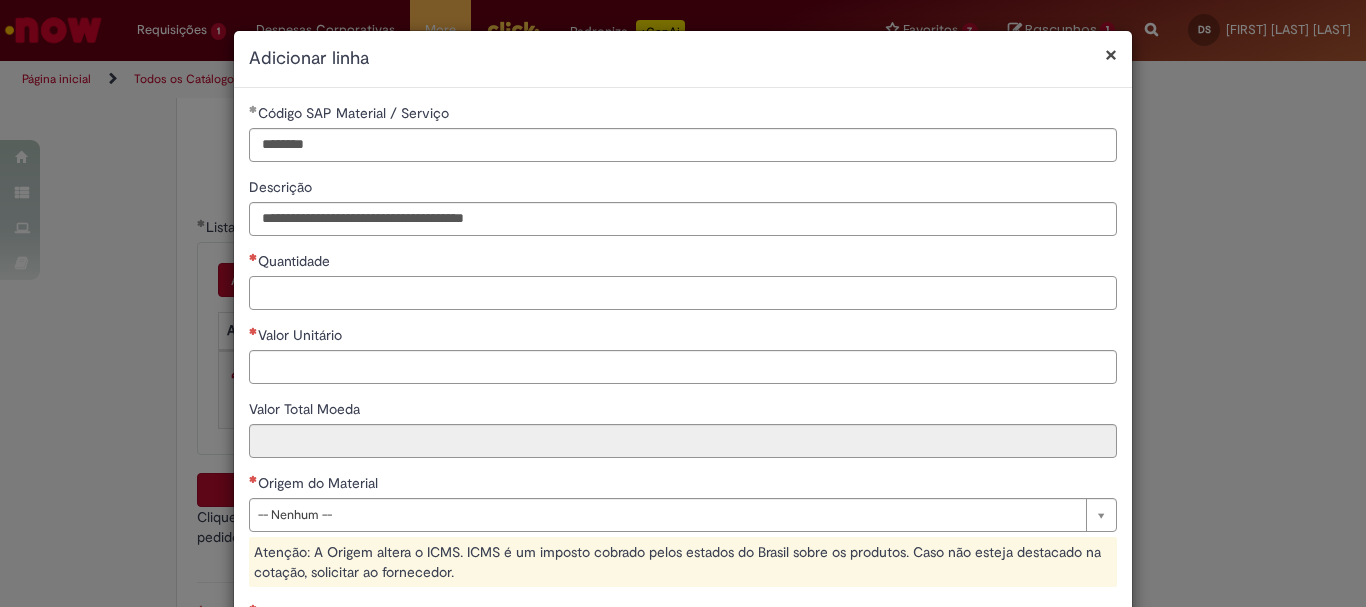 click on "Quantidade" at bounding box center [683, 293] 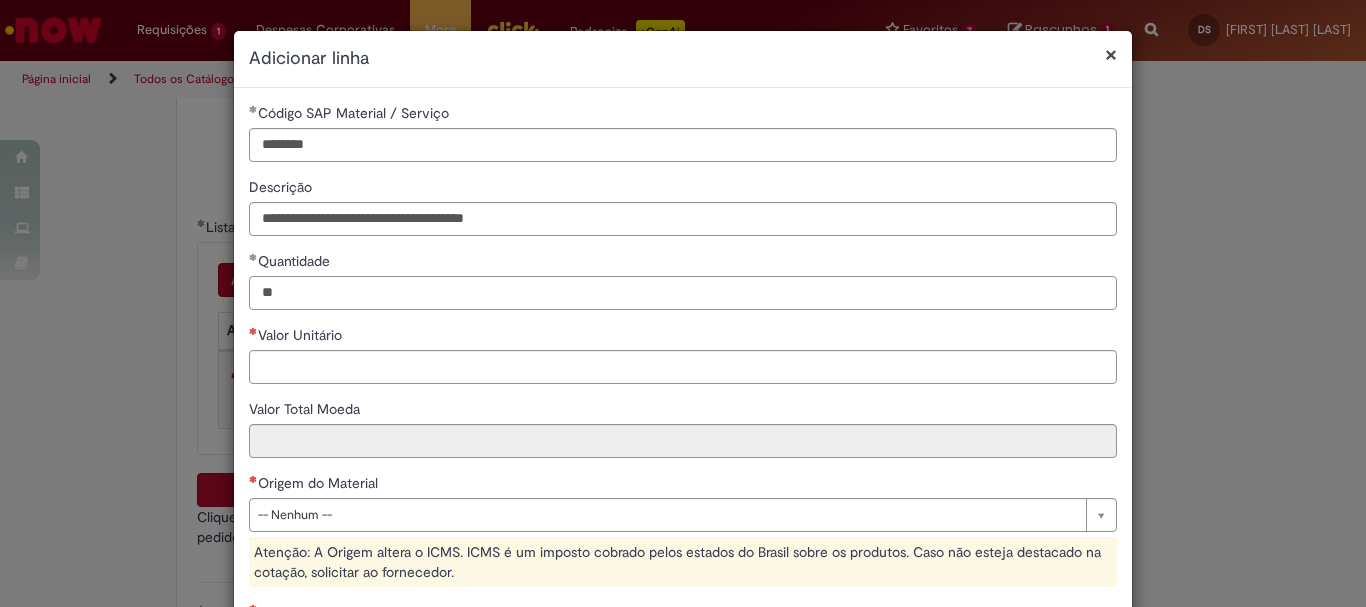 type on "**" 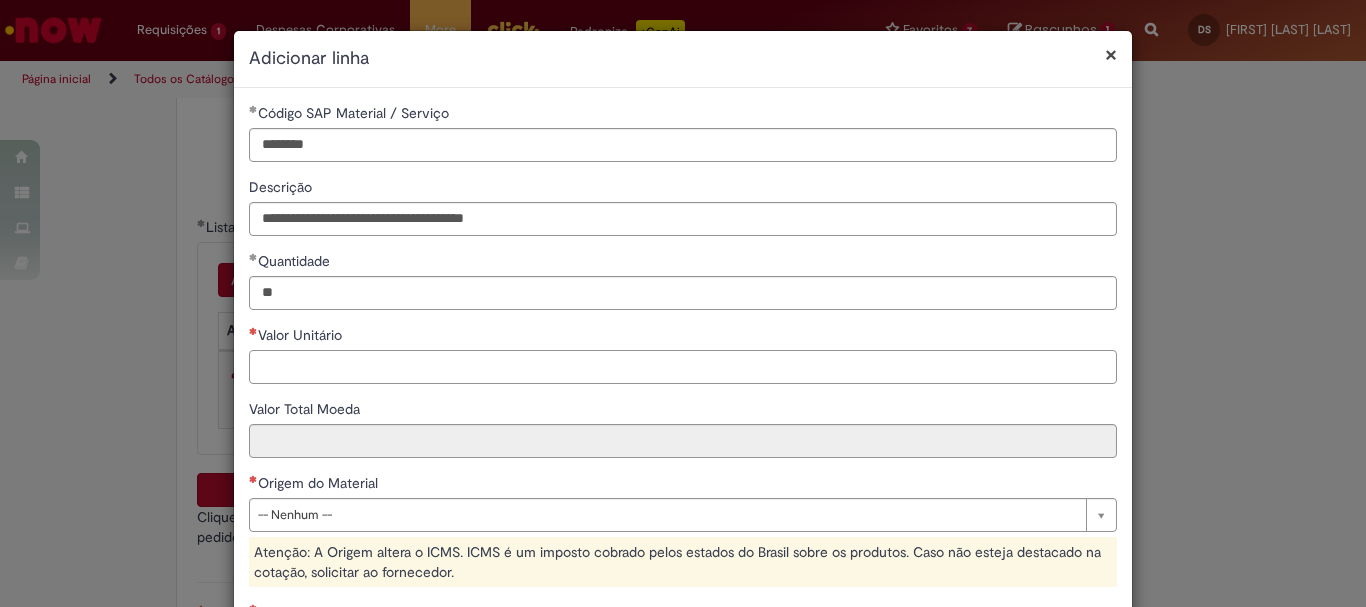click on "Valor Unitário" at bounding box center (683, 367) 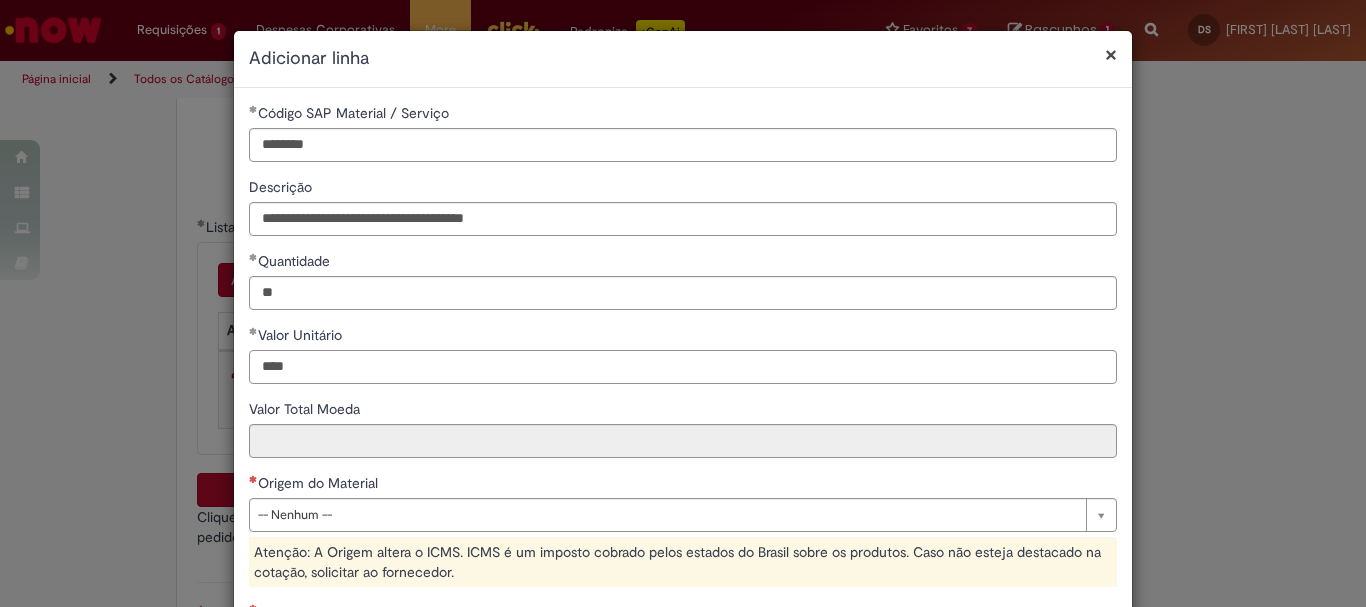 type on "****" 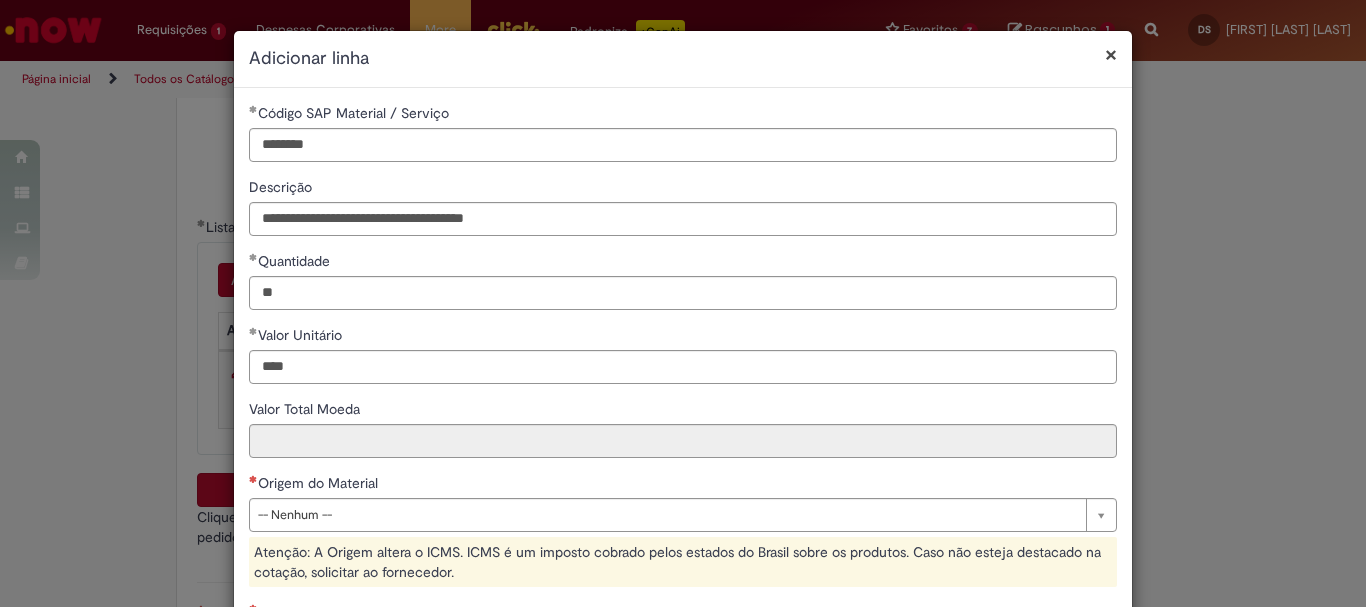 type on "*****" 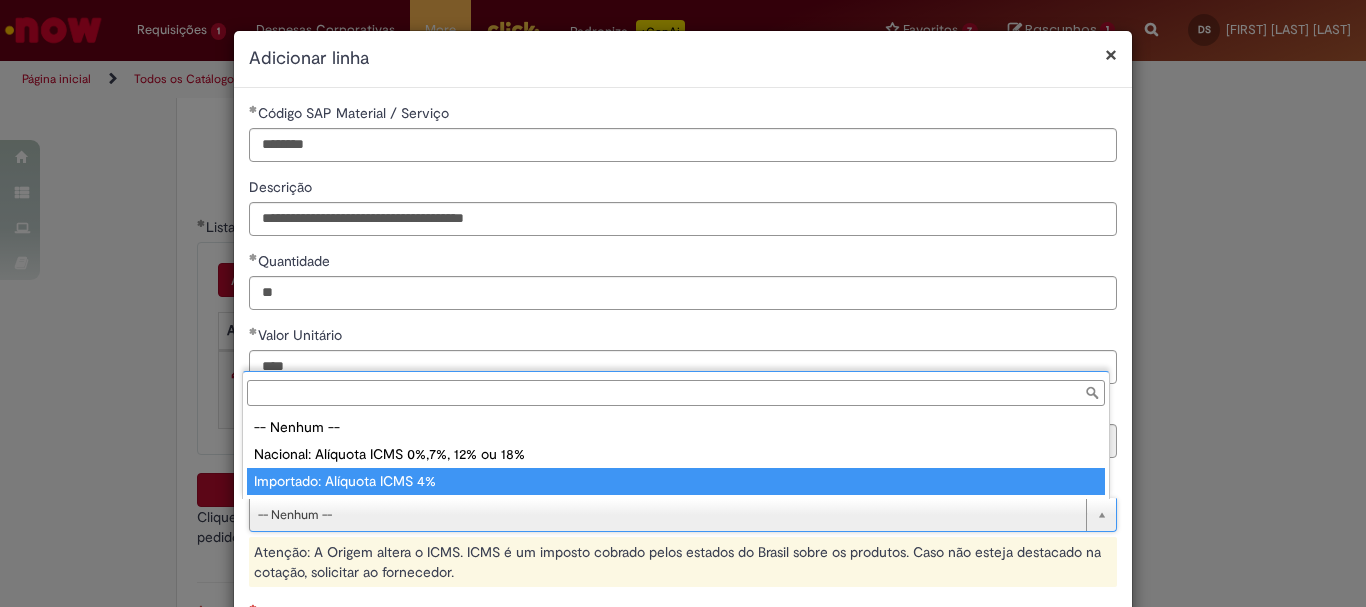 type on "**********" 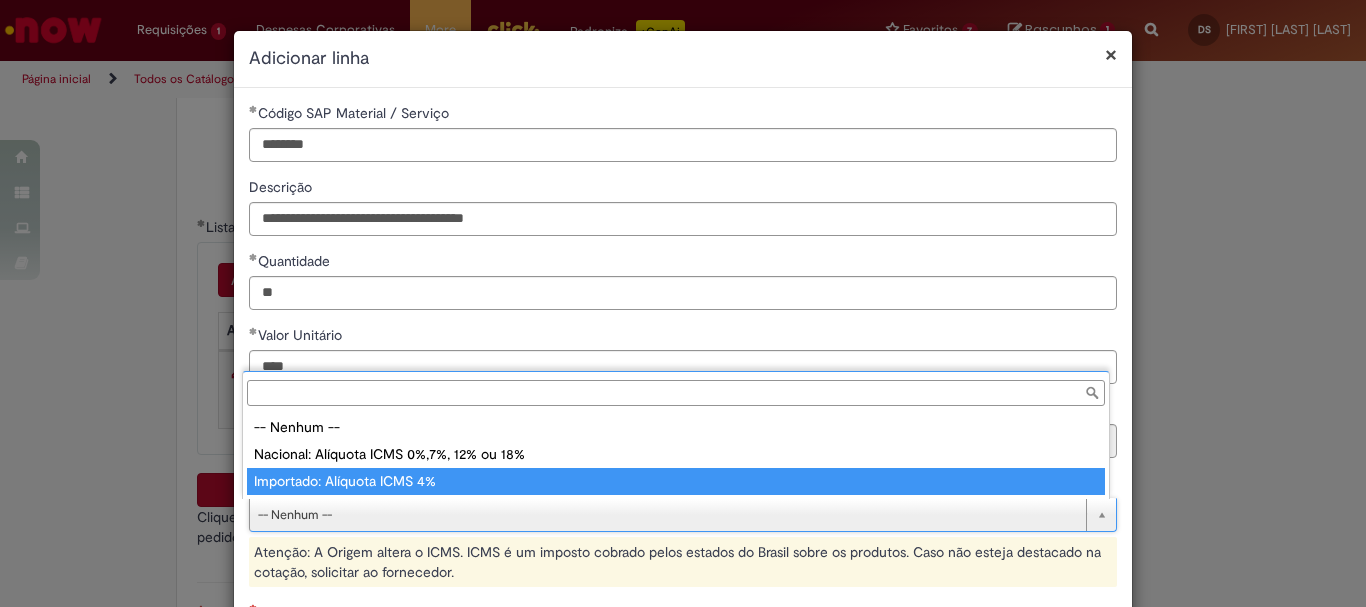 select on "*" 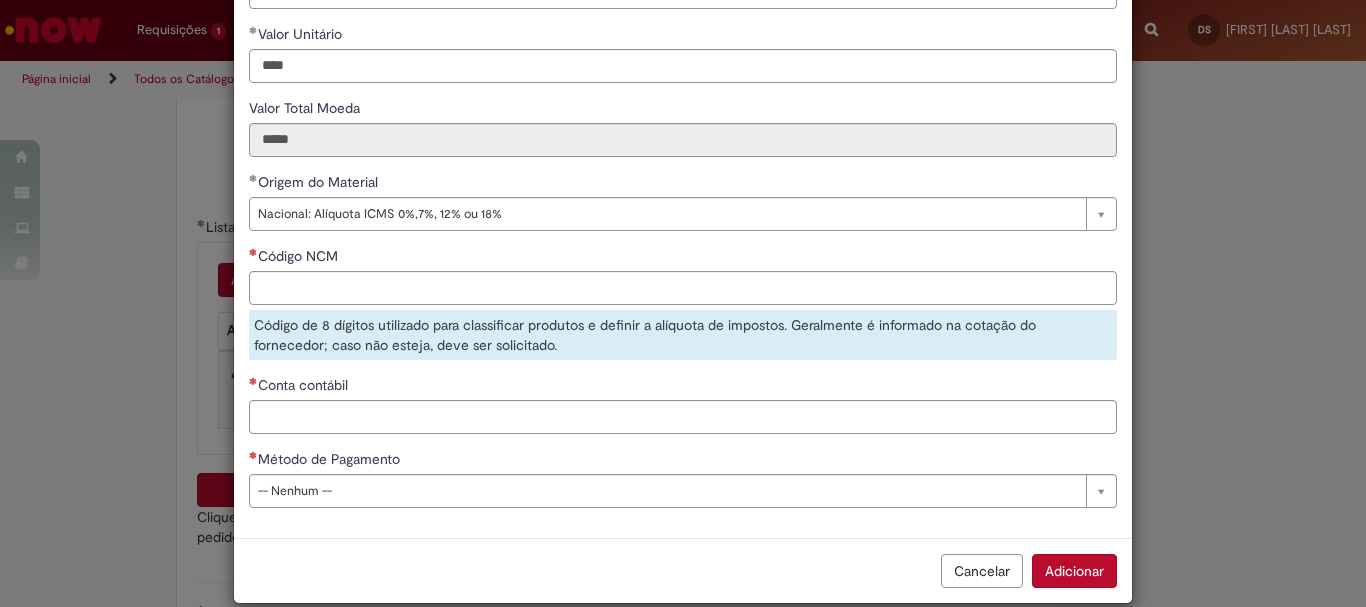 click on "Método de Pagamento" at bounding box center (683, 461) 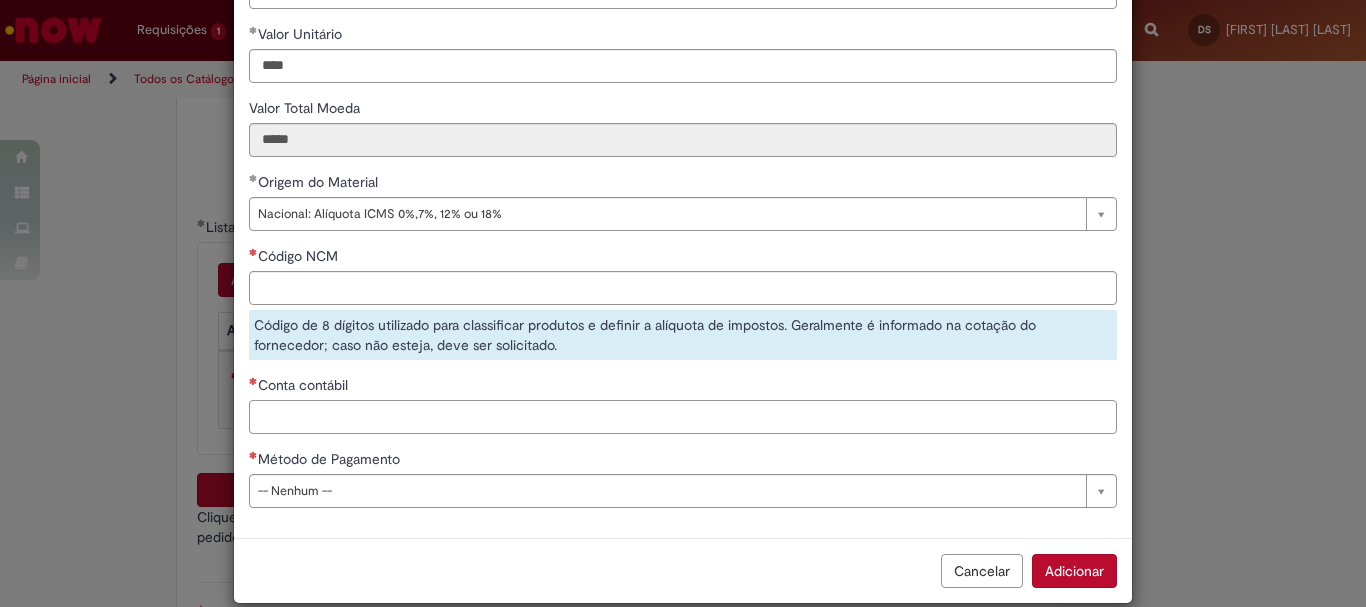 scroll, scrollTop: 300, scrollLeft: 0, axis: vertical 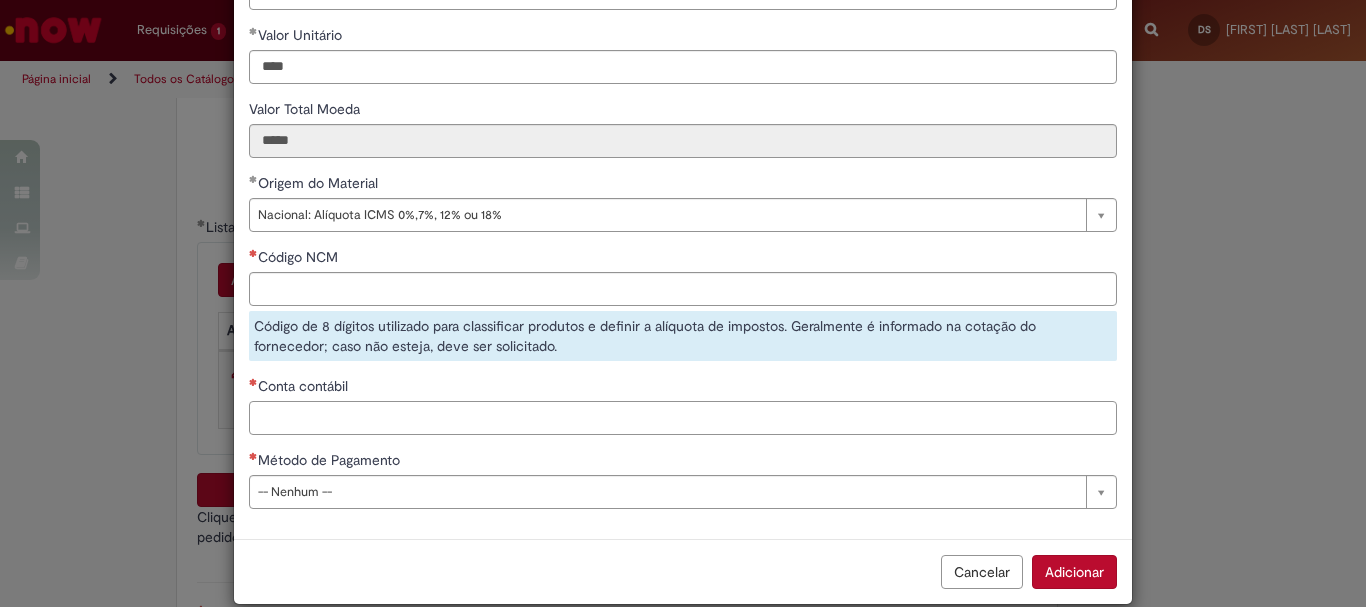 click on "Conta contábil" at bounding box center [683, 418] 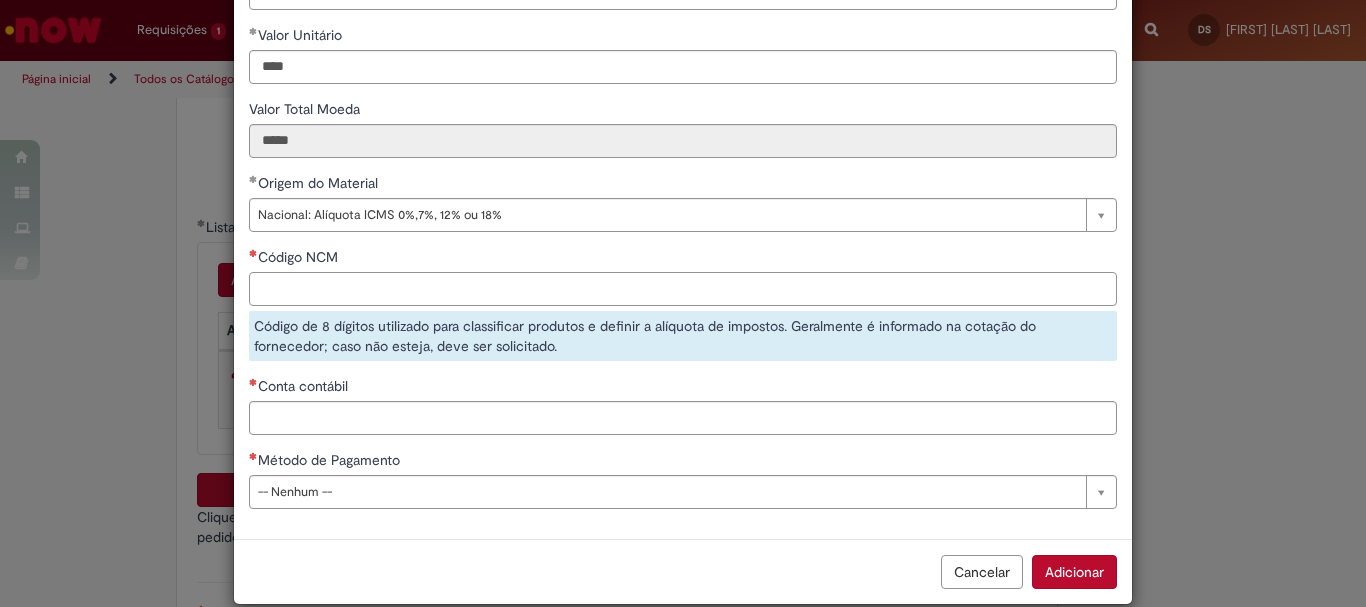 click on "Código NCM" at bounding box center [683, 289] 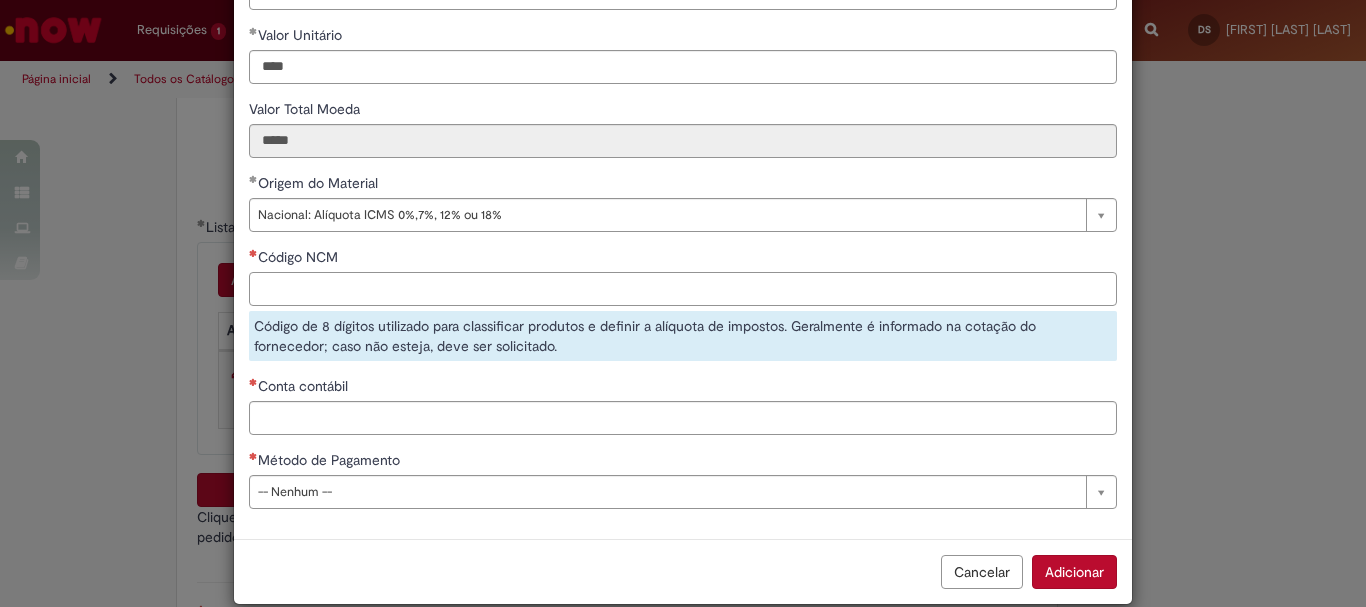 paste on "**********" 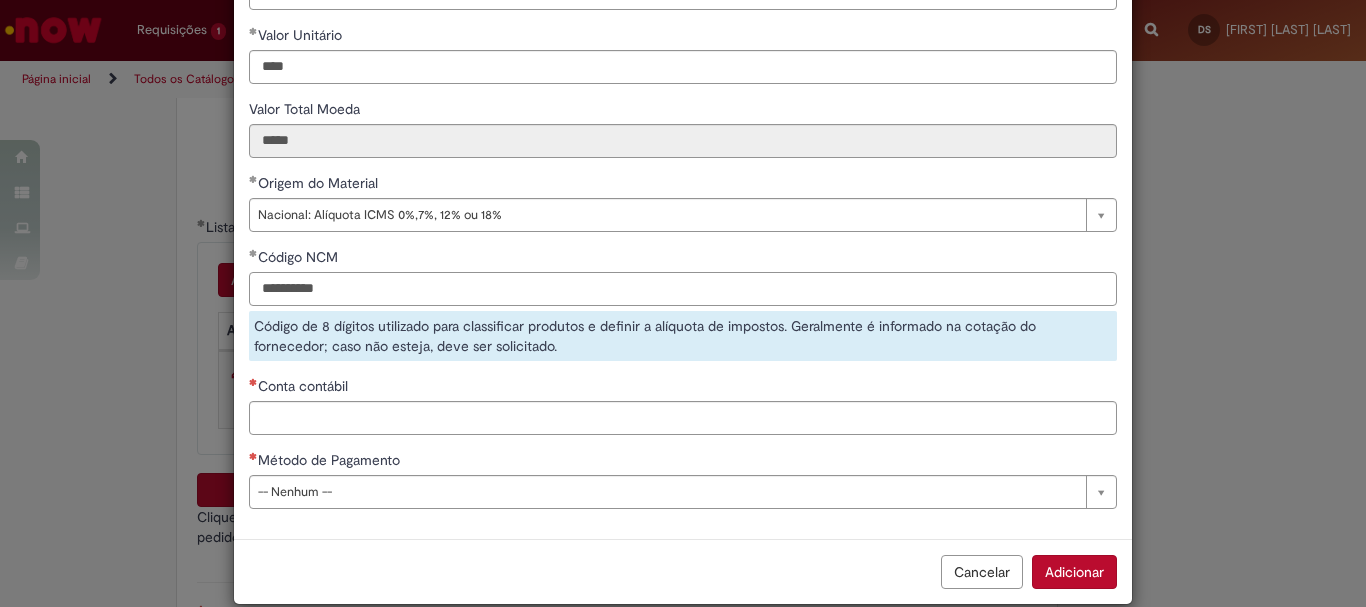 click on "**********" at bounding box center (683, 289) 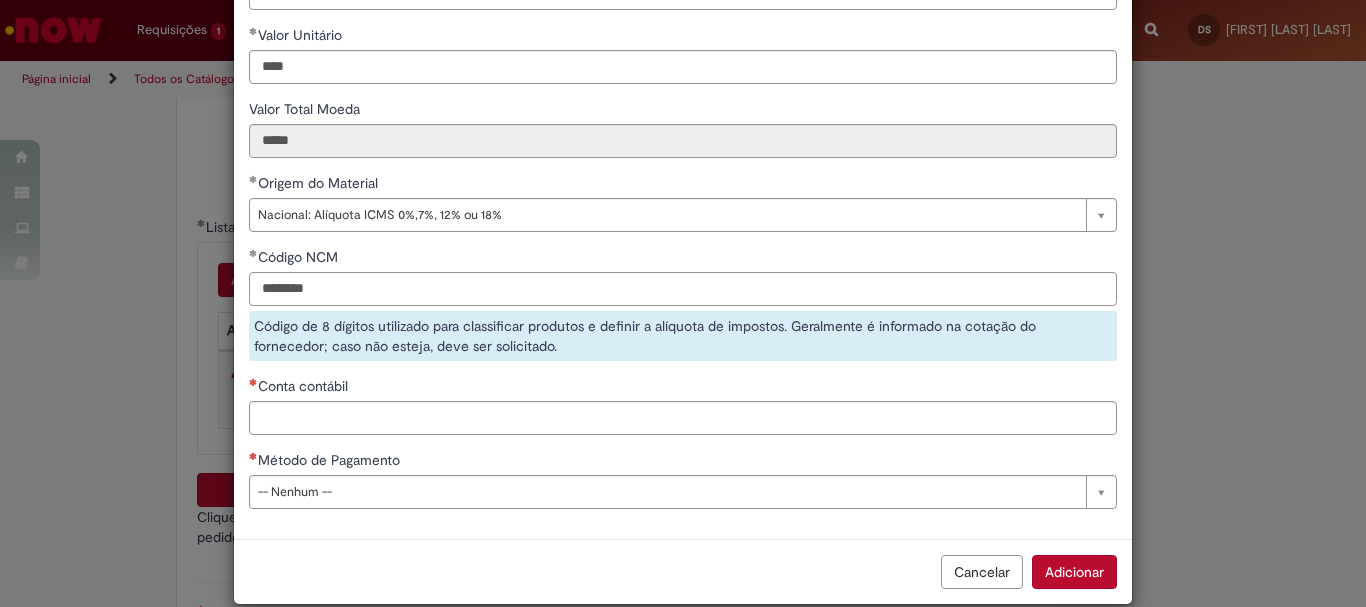 type on "********" 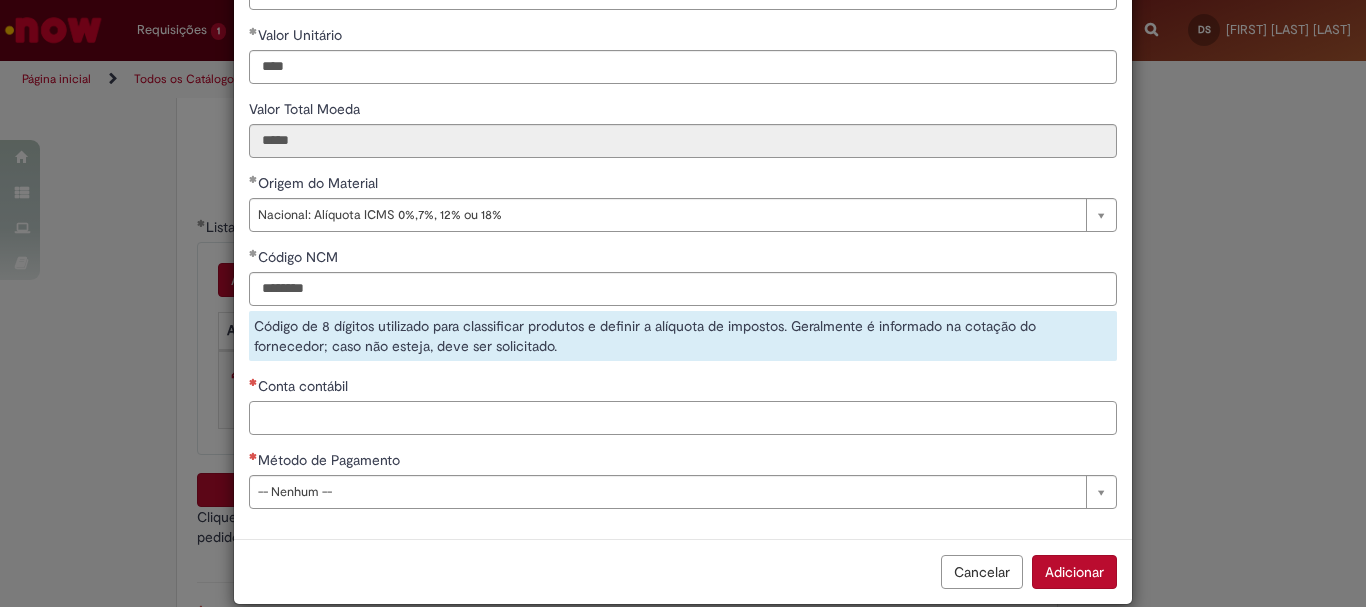 click on "**********" at bounding box center [683, 163] 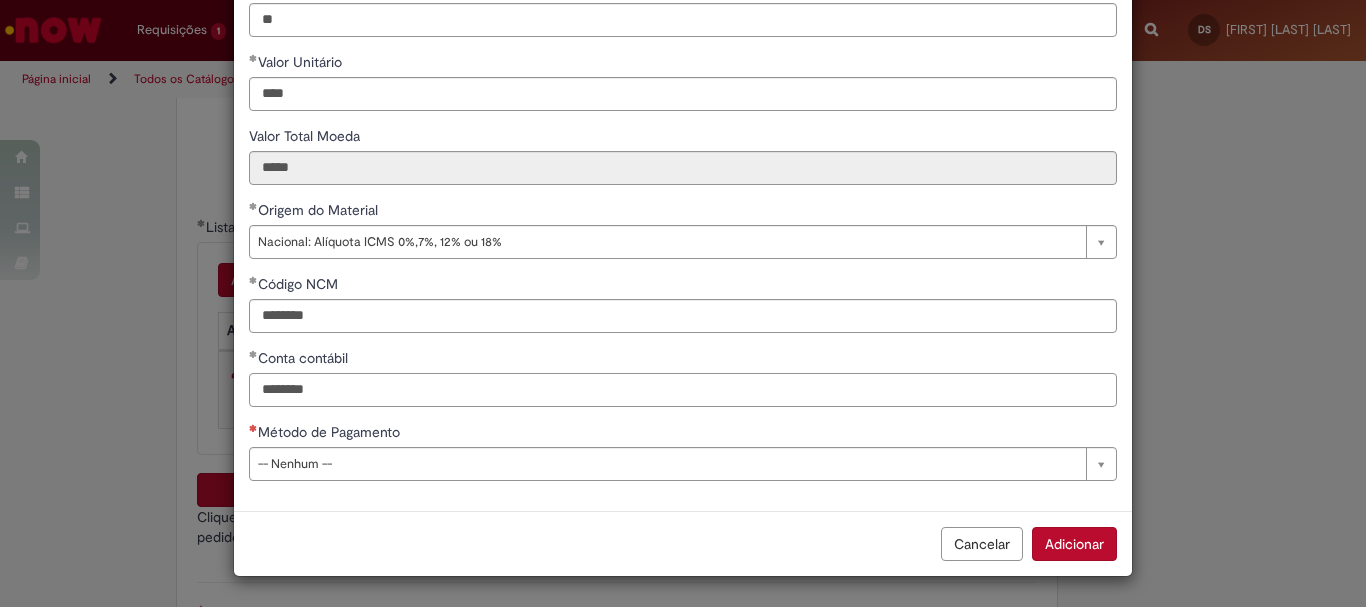 type on "********" 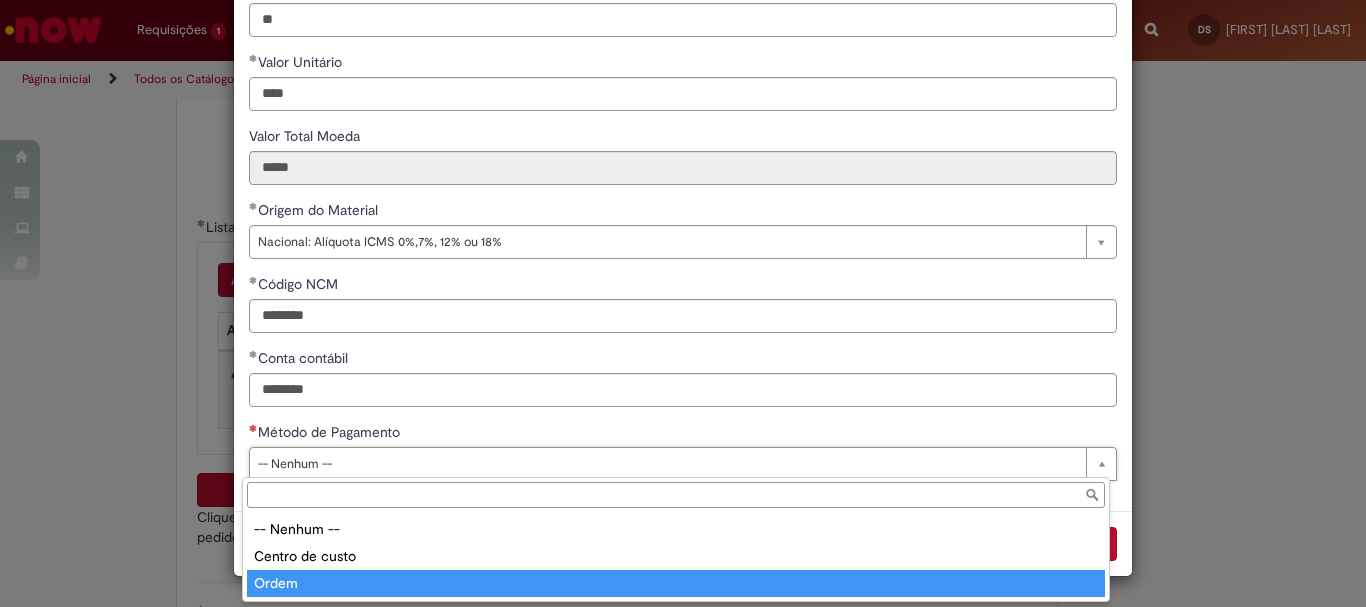 type on "*****" 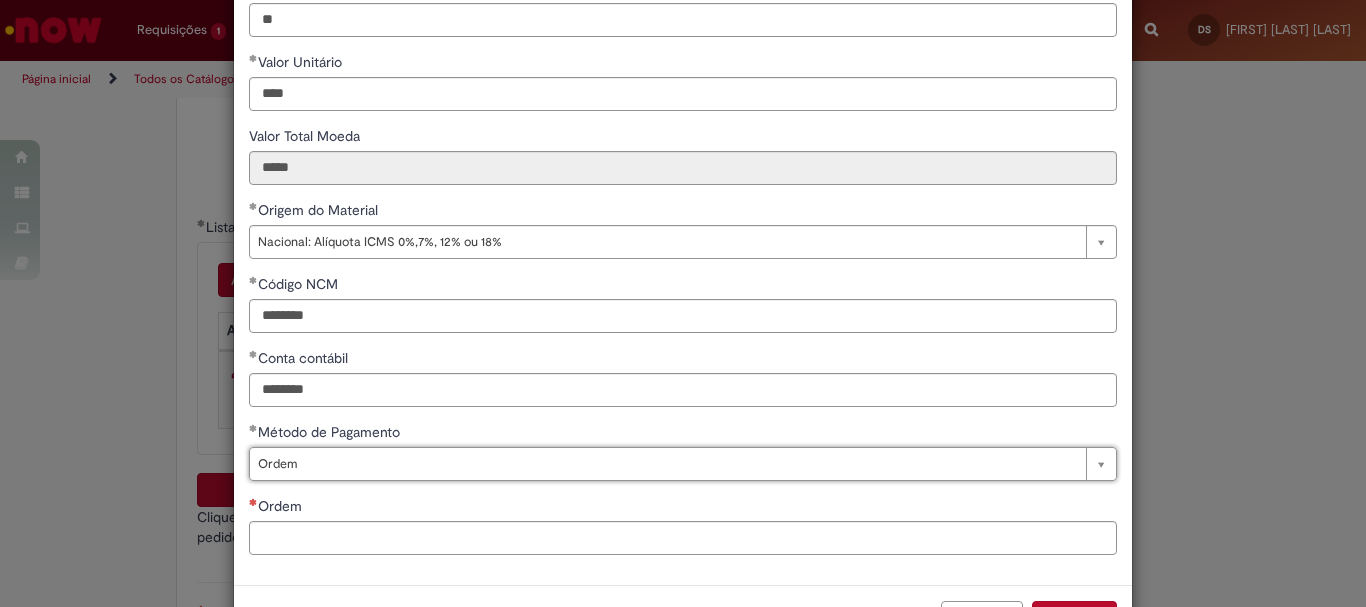 click on "**********" at bounding box center [683, 200] 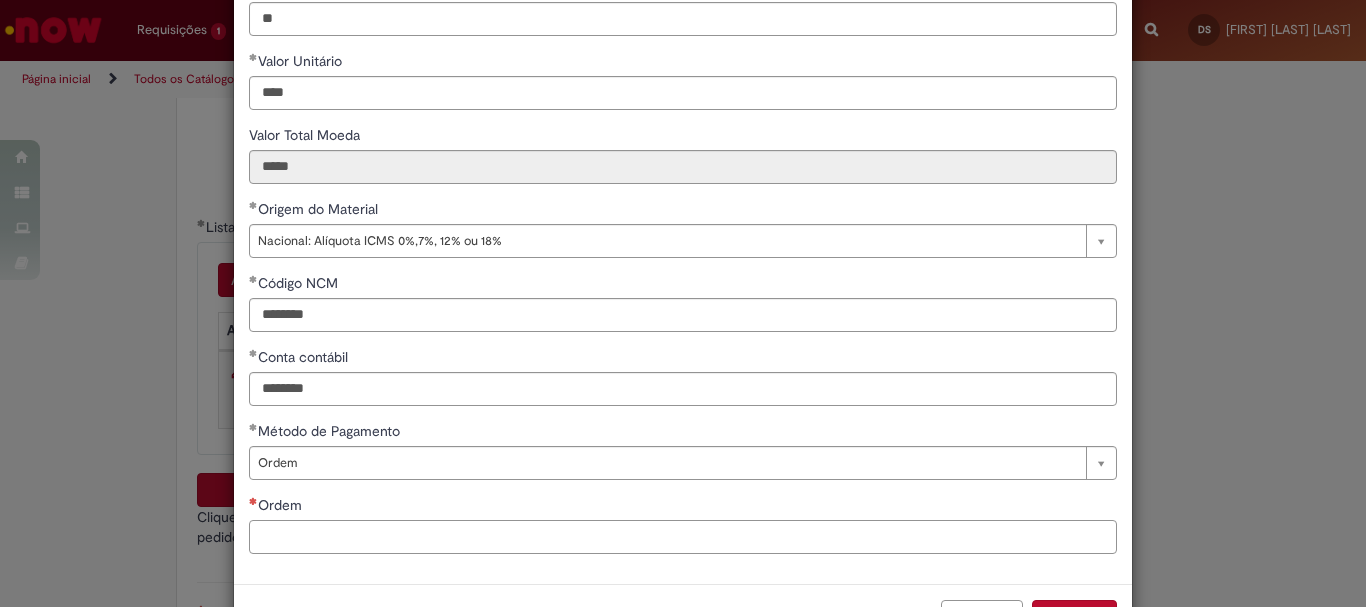 click on "Ordem" at bounding box center [683, 537] 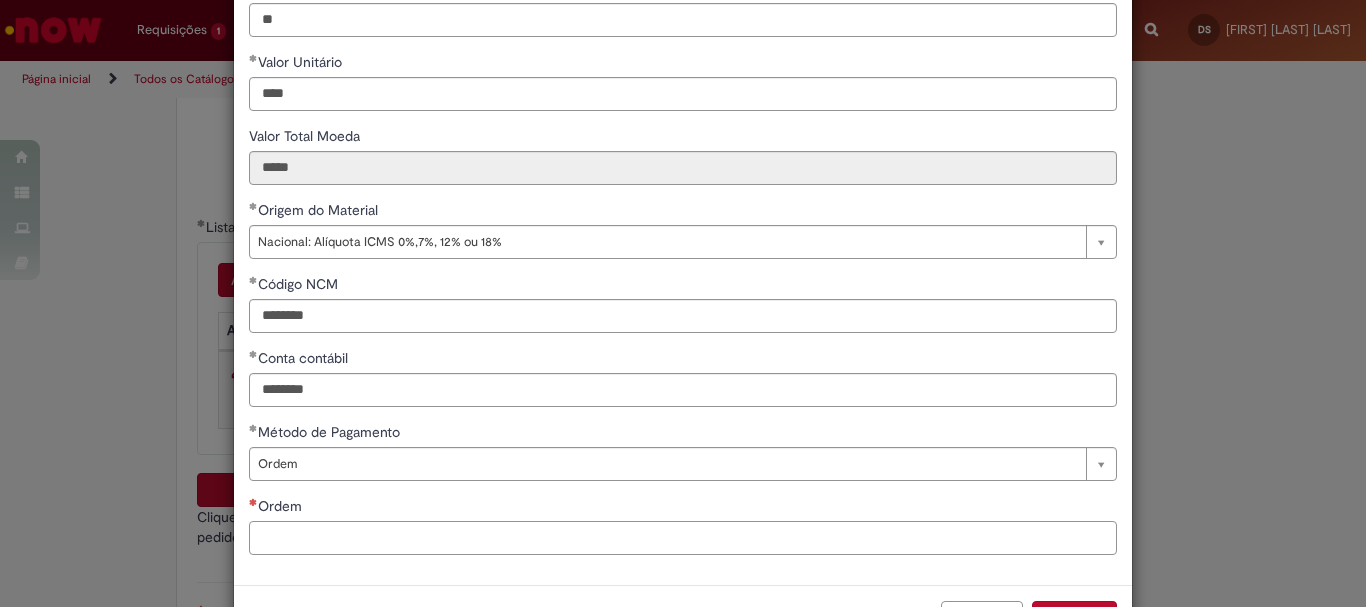 paste on "**********" 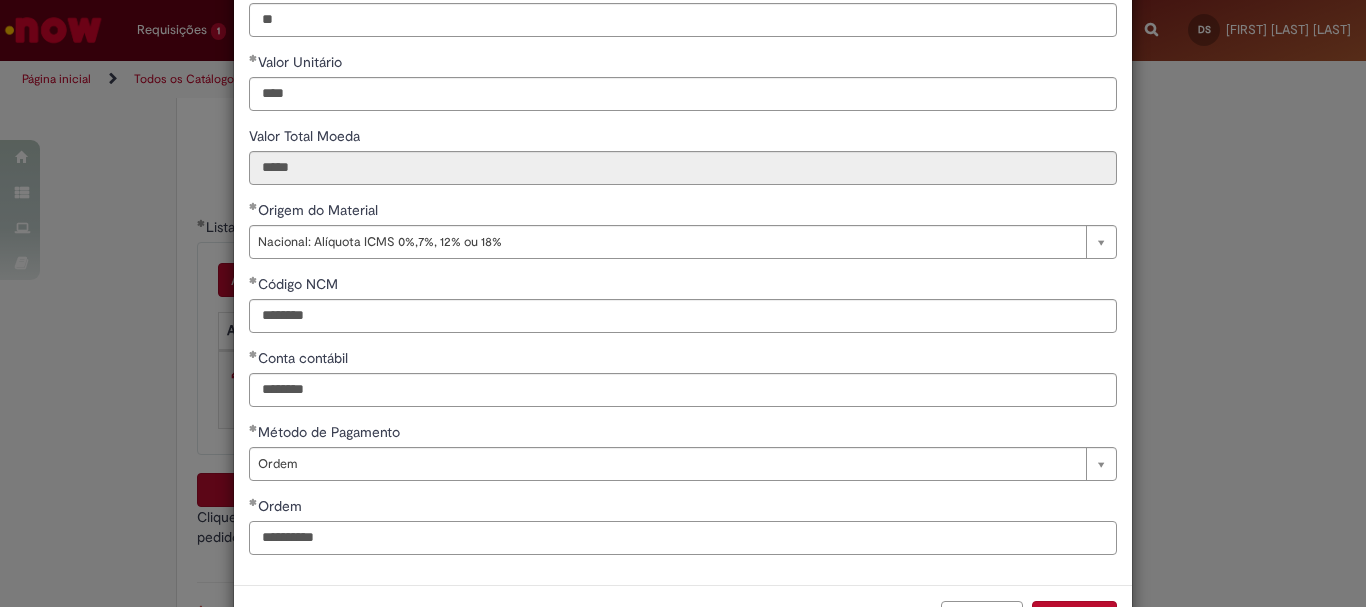 drag, startPoint x: 436, startPoint y: 539, endPoint x: 0, endPoint y: 442, distance: 446.65982 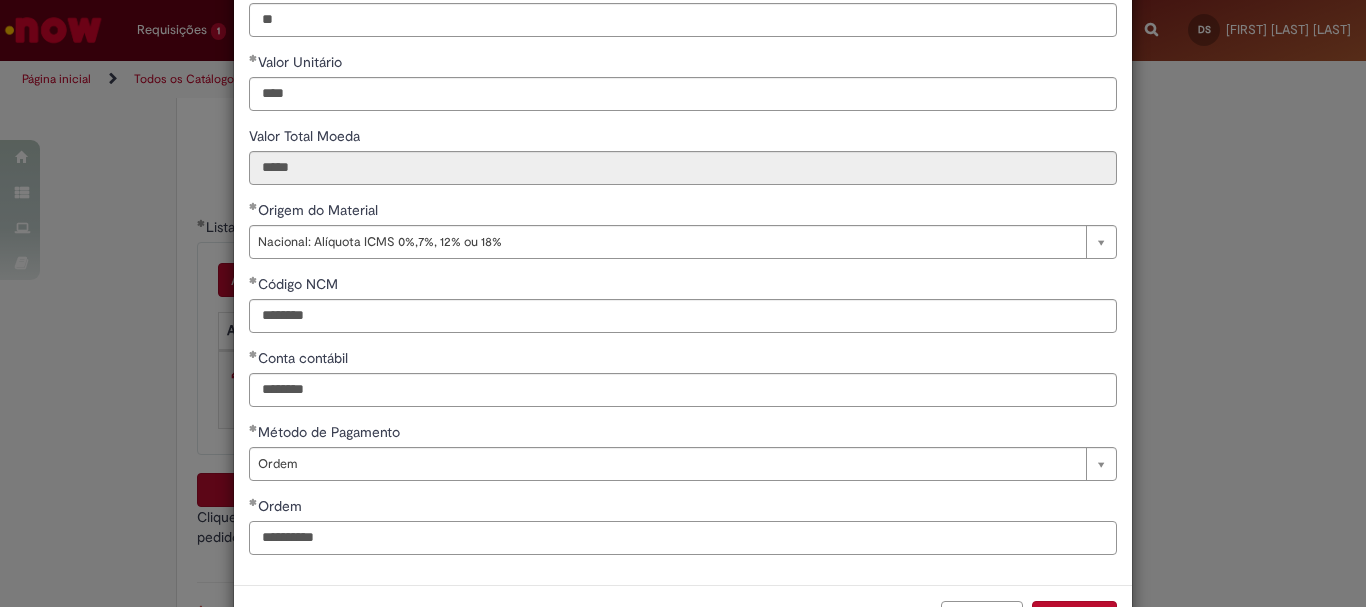 click on "**********" at bounding box center [683, 538] 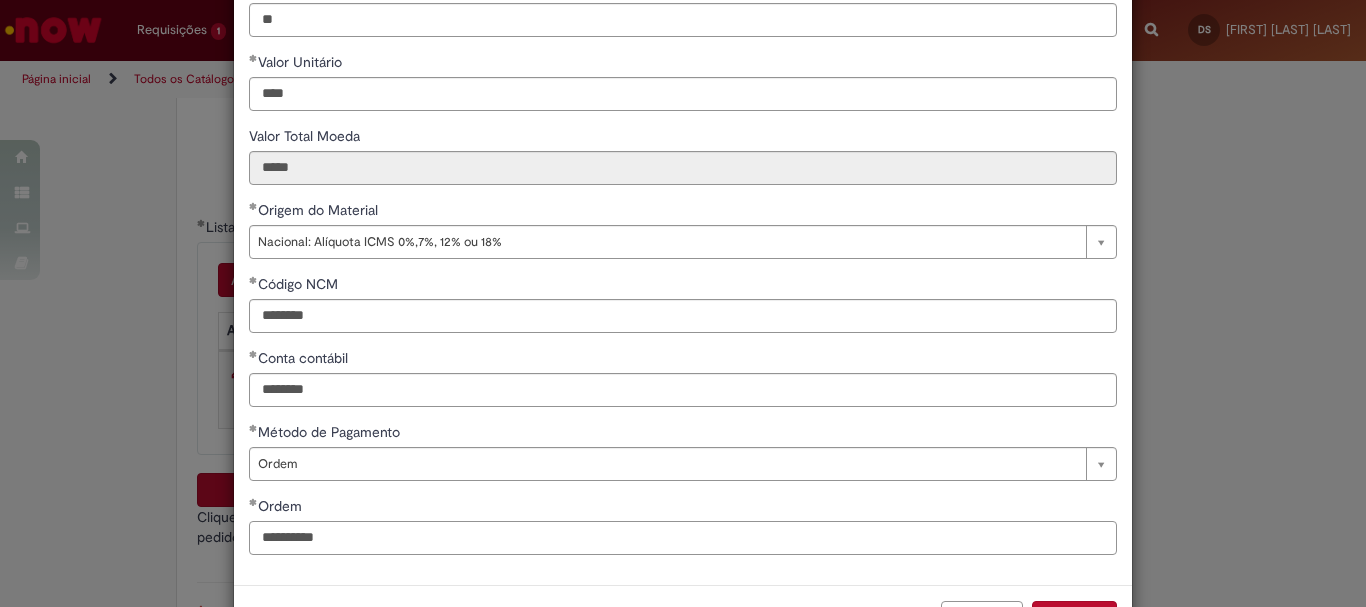 scroll, scrollTop: 347, scrollLeft: 0, axis: vertical 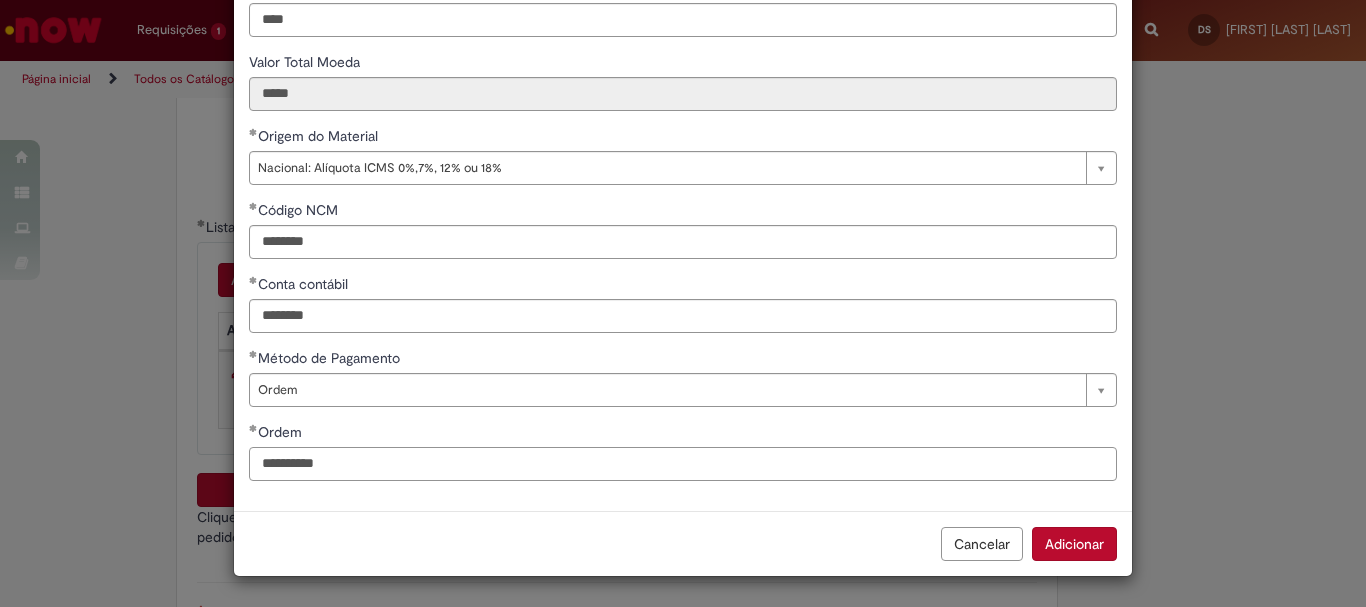 paste on "**" 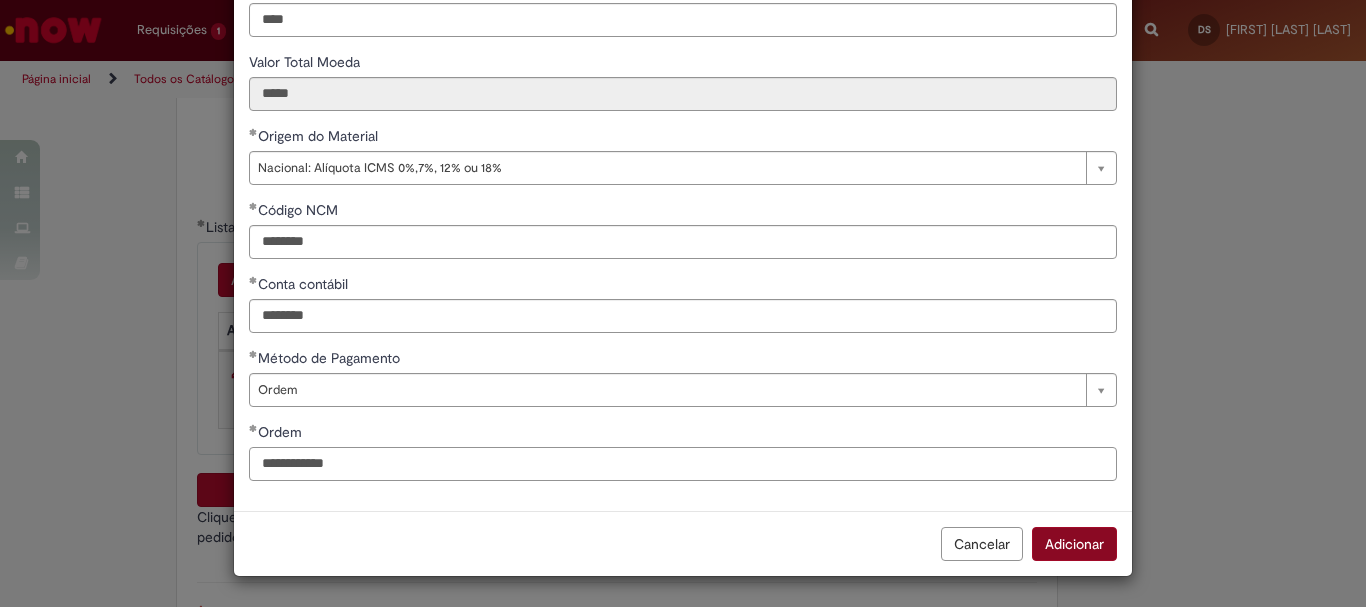 type on "**********" 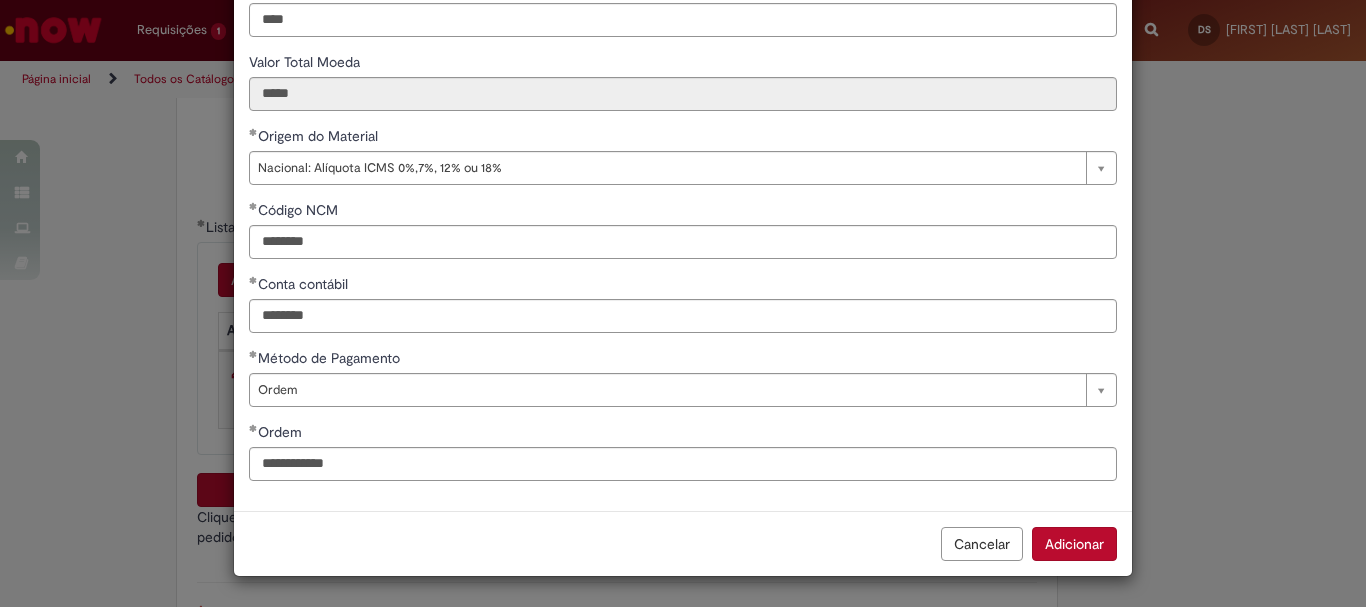 click on "Adicionar" at bounding box center (1074, 544) 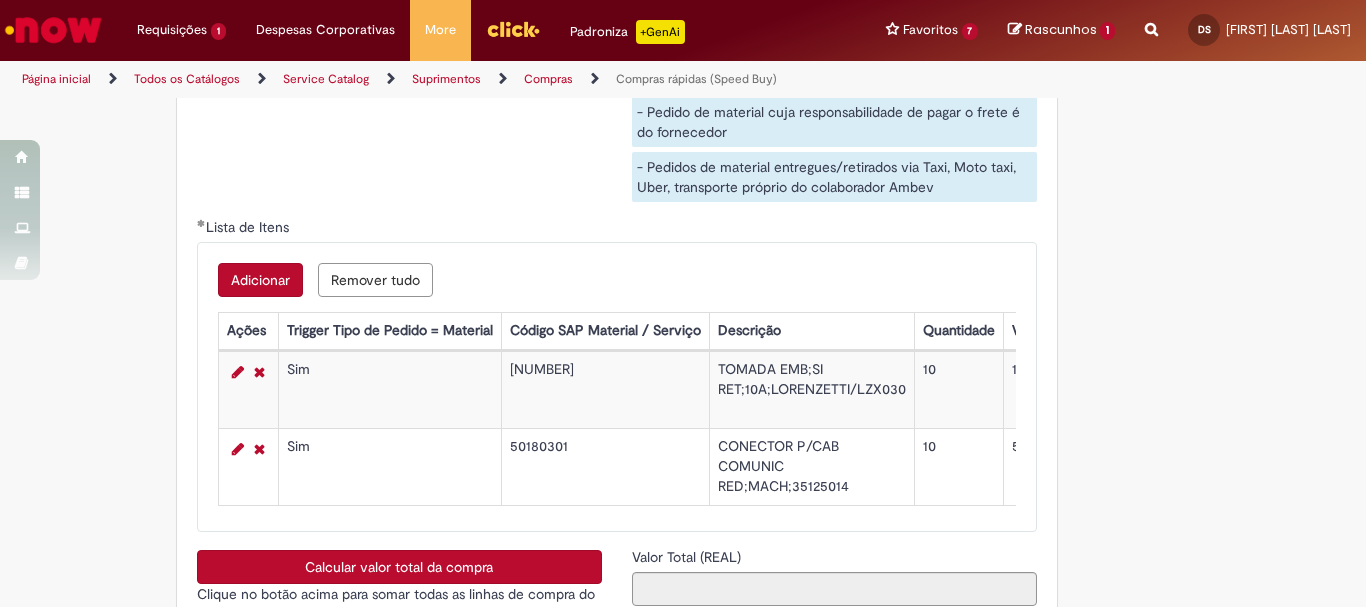 click on "Calcular valor total da compra" at bounding box center (399, 567) 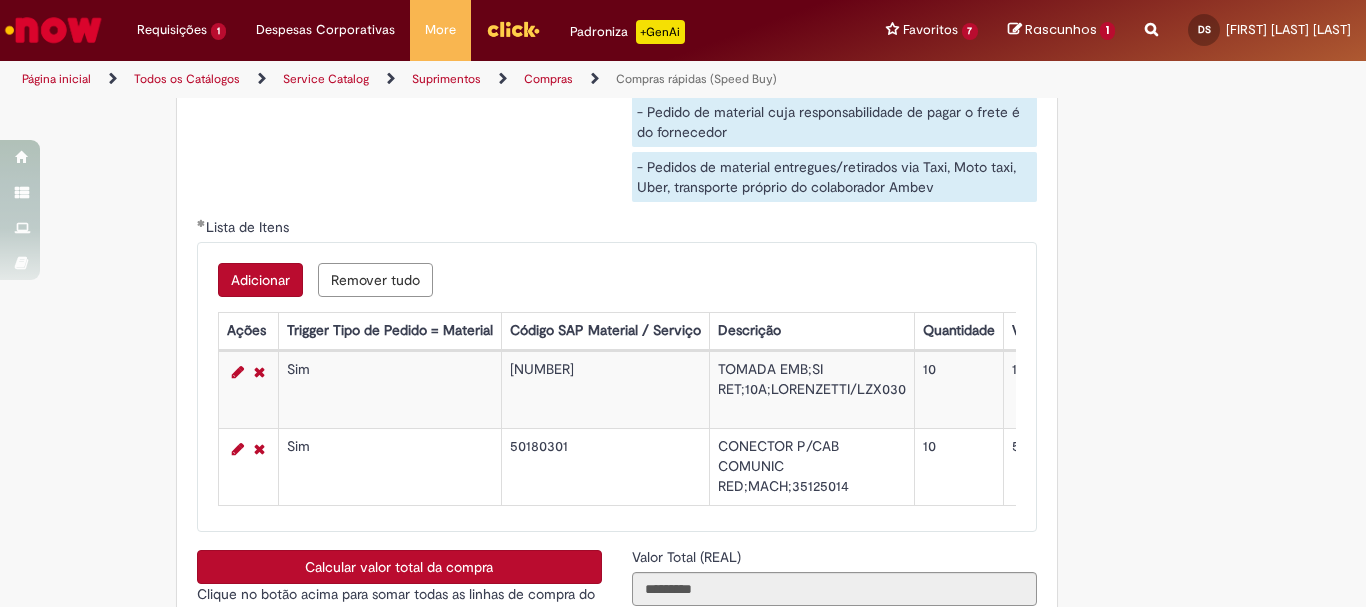 scroll, scrollTop: 3700, scrollLeft: 0, axis: vertical 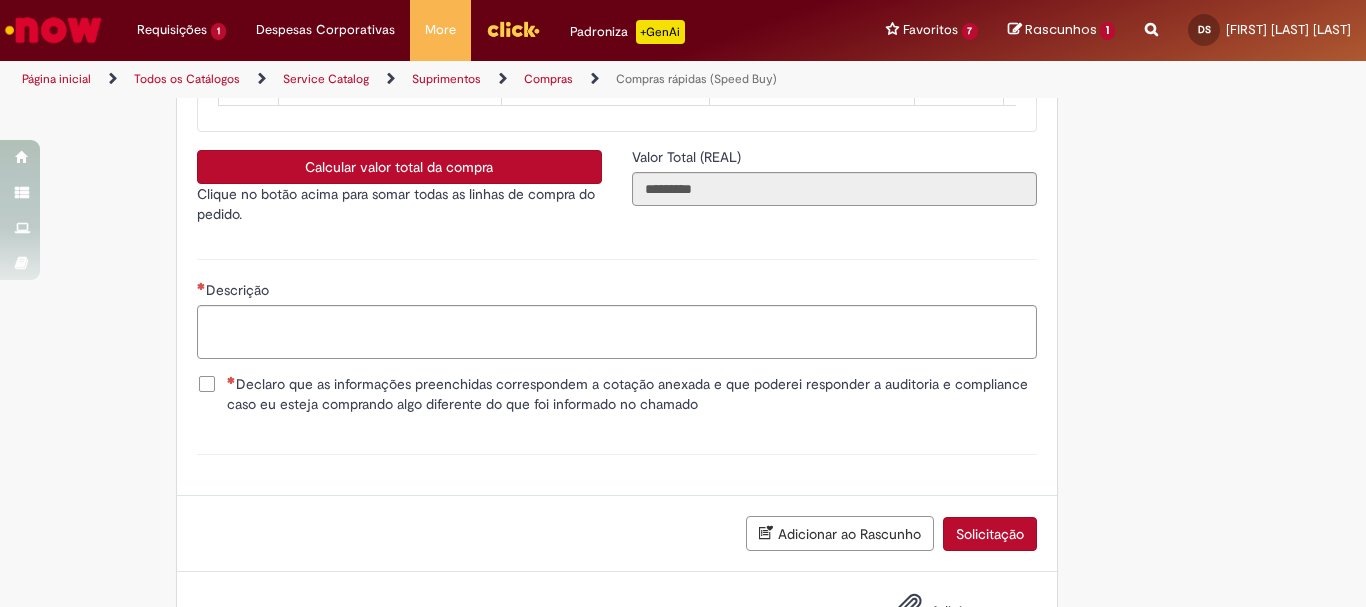 click on "Adicionar ao Rascunho" at bounding box center [840, 533] 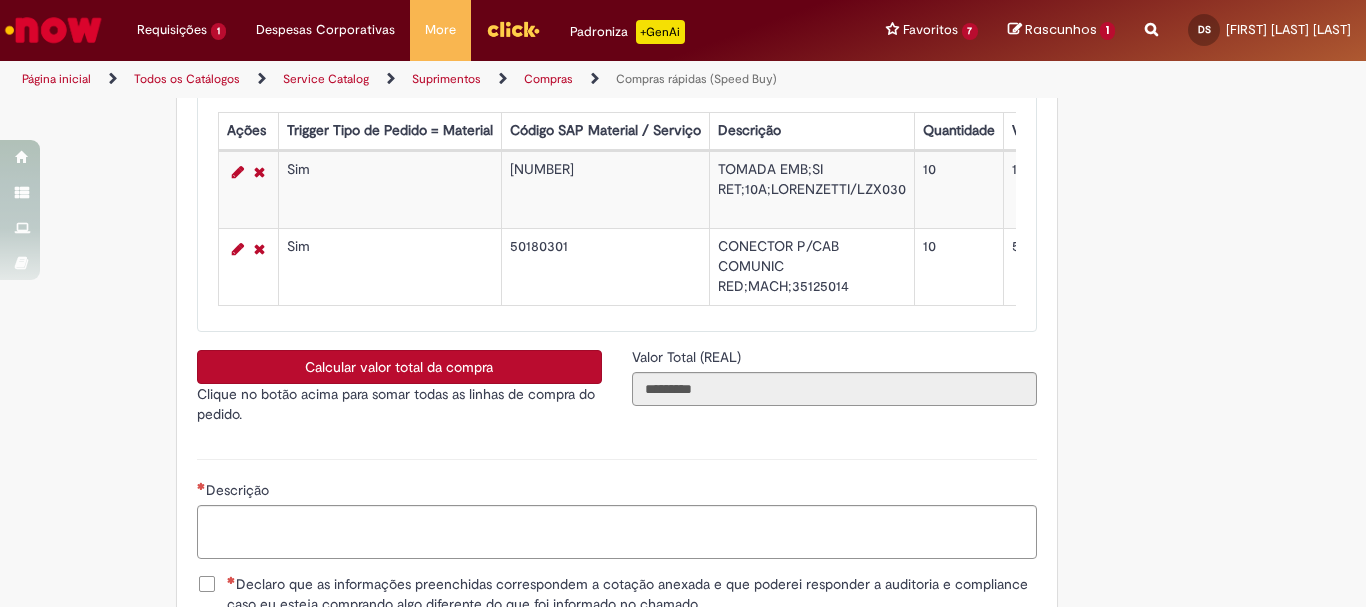 scroll, scrollTop: 3790, scrollLeft: 0, axis: vertical 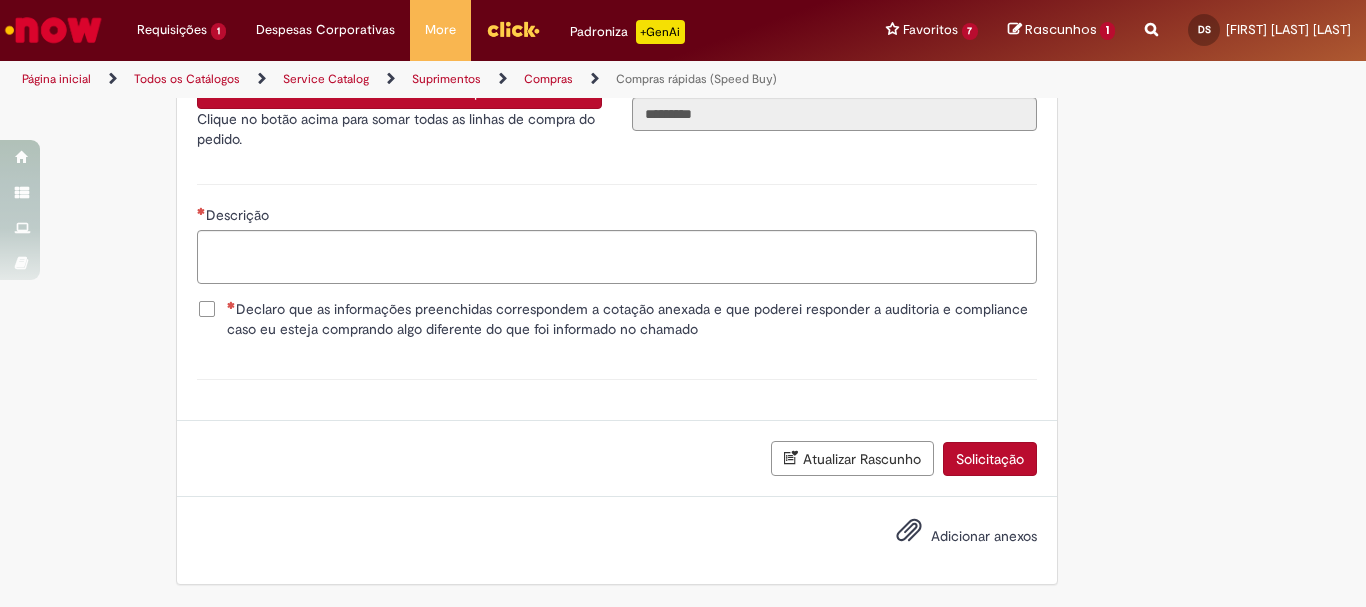 click on "Adicionar anexos" at bounding box center (984, 536) 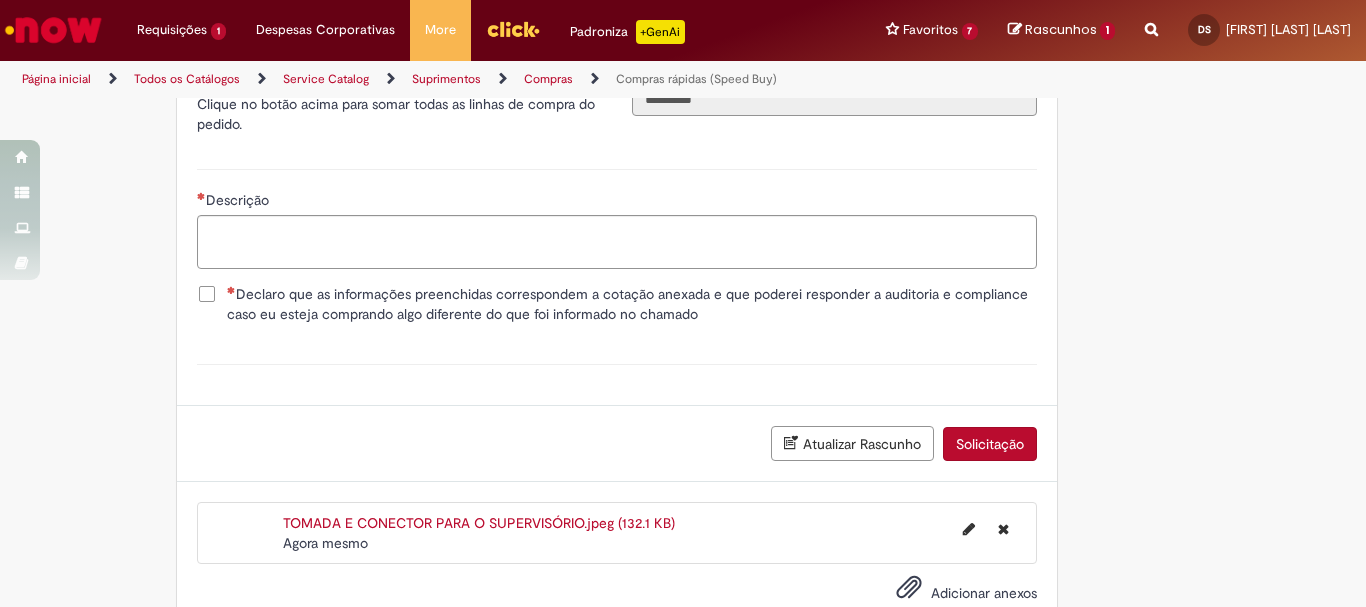 click on "Declaro que as informações preenchidas correspondem a cotação anexada e que poderei responder a auditoria e compliance caso eu esteja comprando algo diferente do que foi informado no chamado" at bounding box center [617, 306] 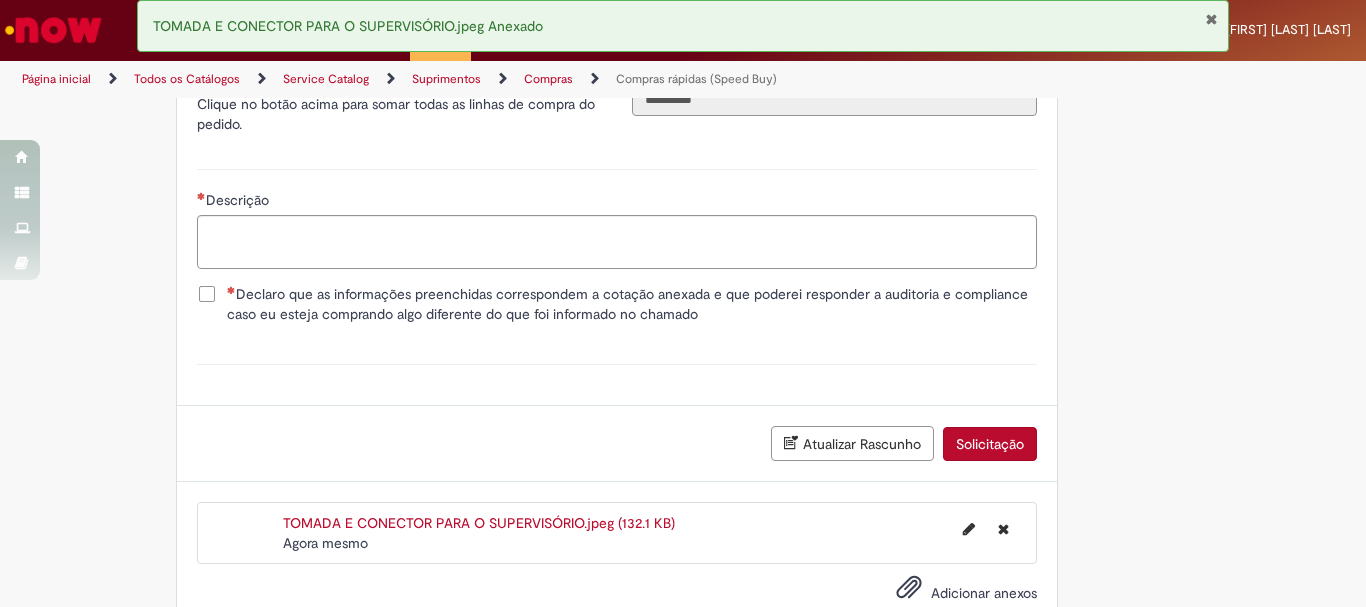 click on "Declaro que as informações preenchidas correspondem a cotação anexada e que poderei responder a auditoria e compliance caso eu esteja comprando algo diferente do que foi informado no chamado" at bounding box center [617, 304] 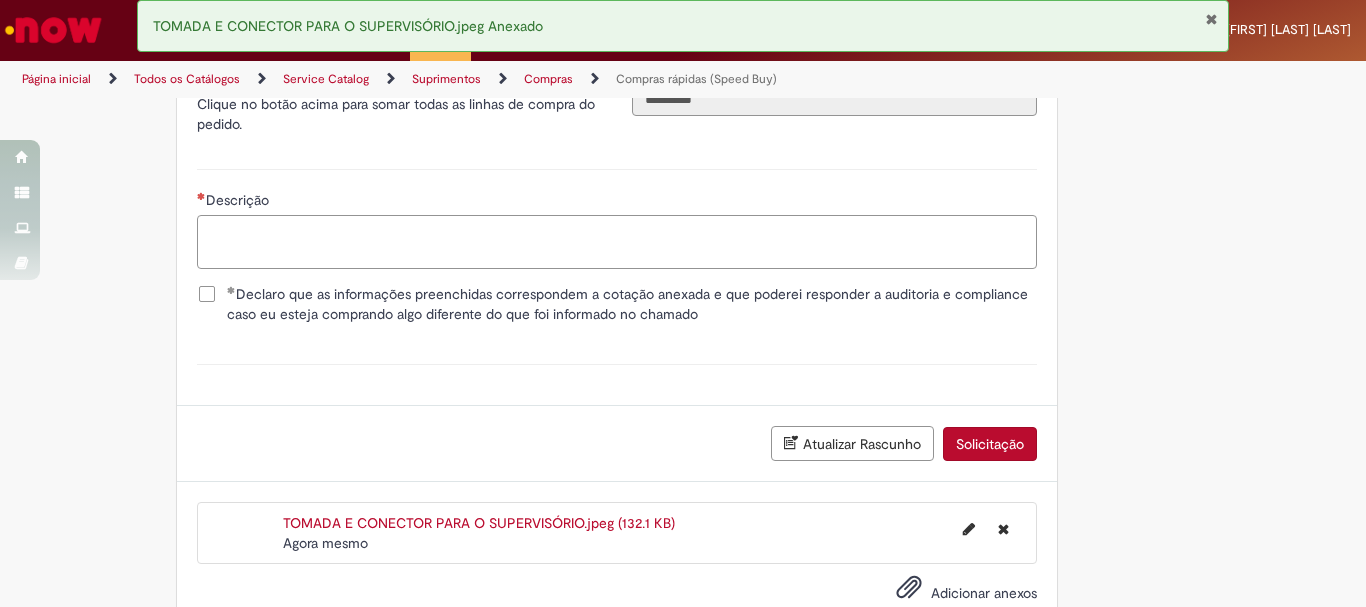 click on "Descrição" at bounding box center (617, 242) 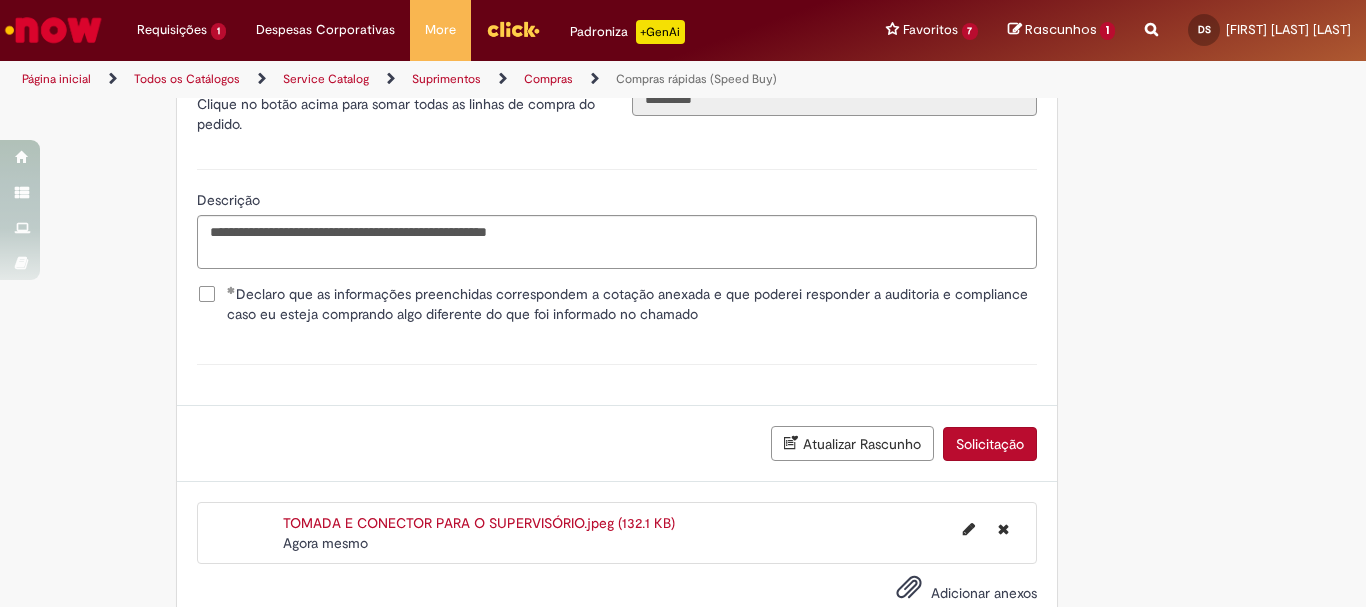 drag, startPoint x: 994, startPoint y: 457, endPoint x: 928, endPoint y: 247, distance: 220.12724 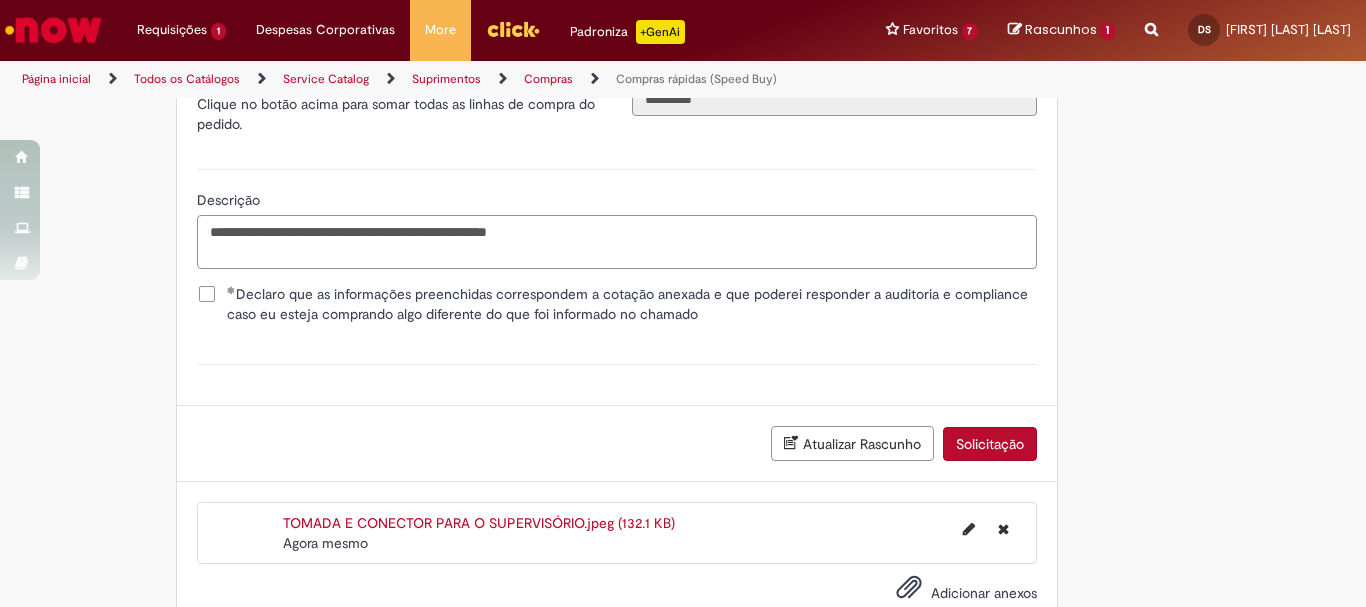 click on "**********" at bounding box center (617, 242) 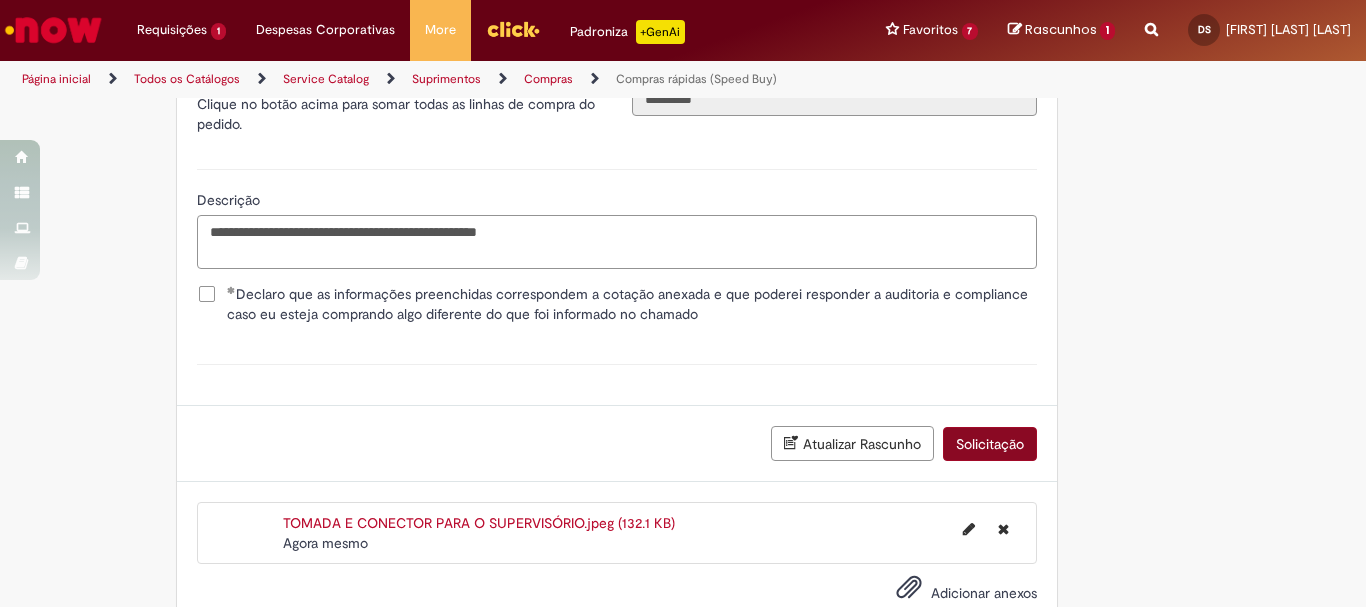 type on "**********" 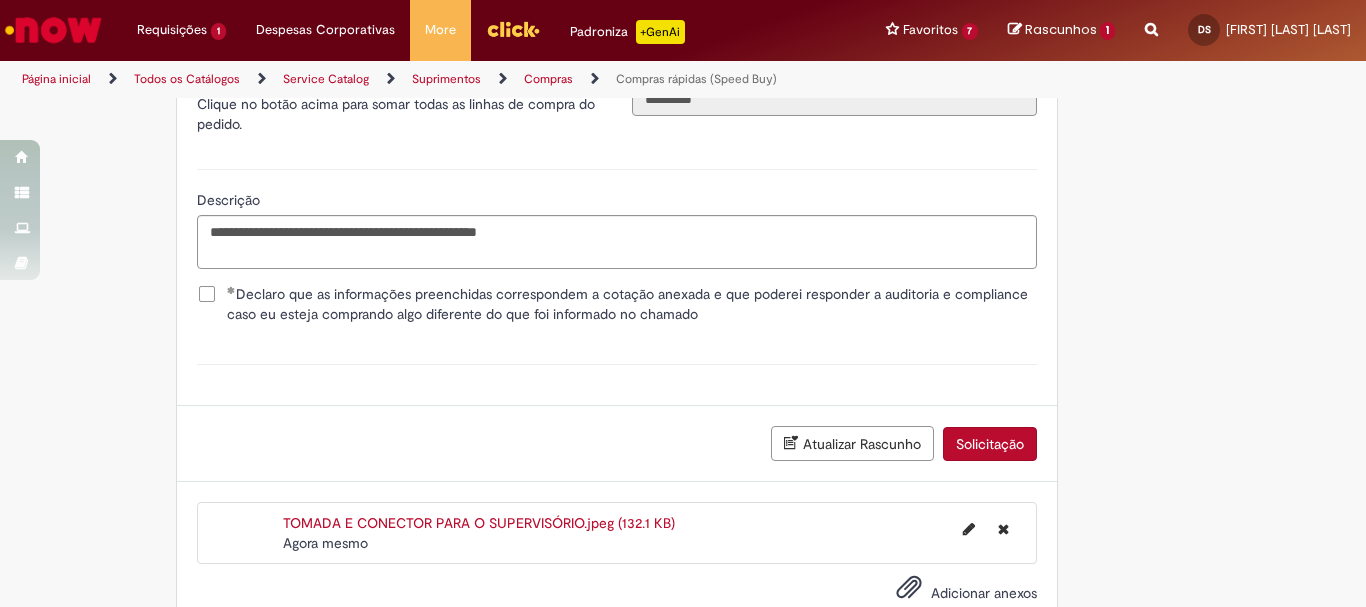 click on "Solicitação" at bounding box center [990, 444] 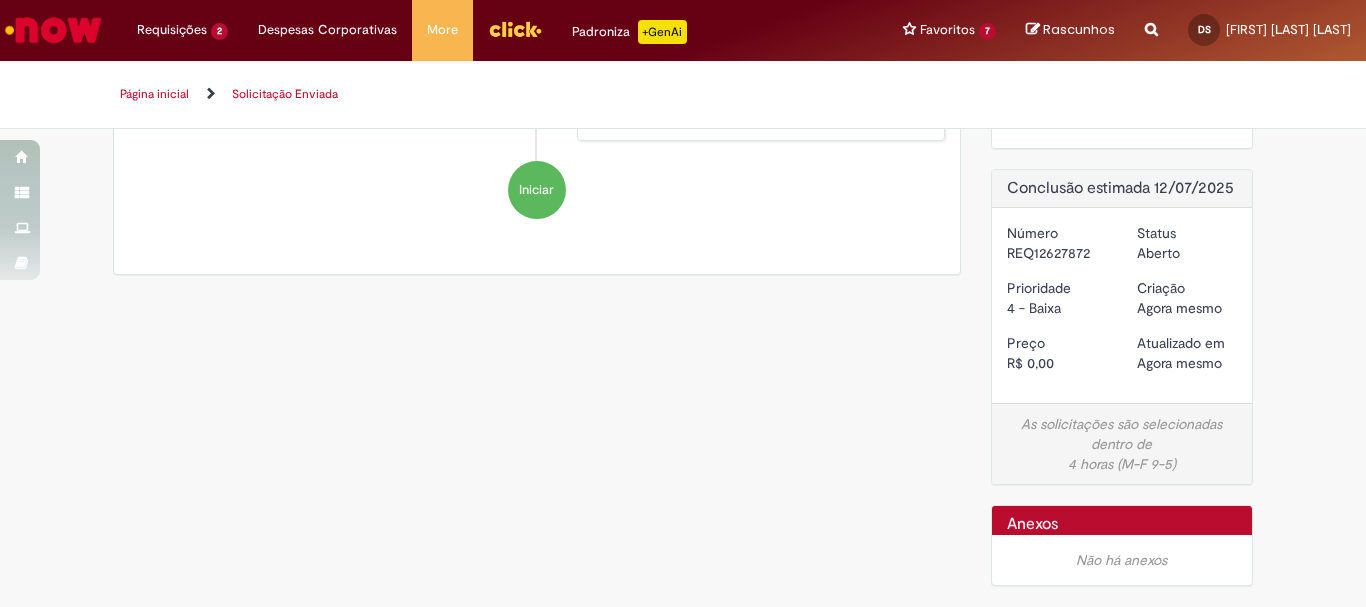 scroll, scrollTop: 0, scrollLeft: 0, axis: both 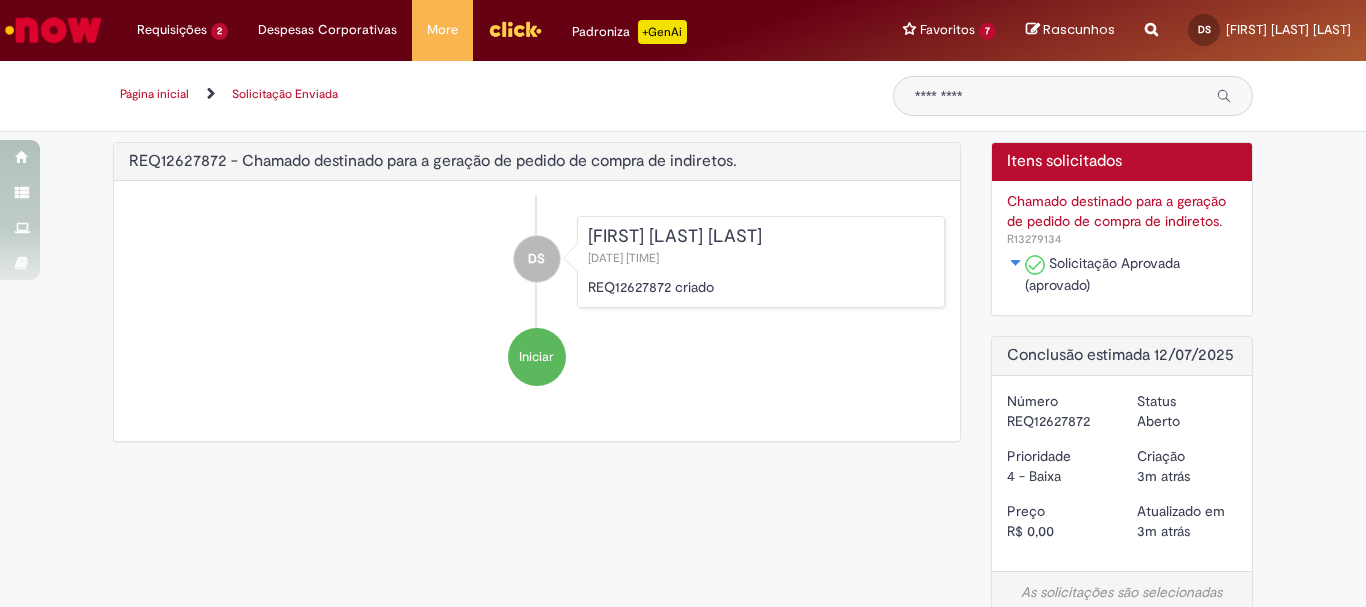 click on "REQ12627872 criado" at bounding box center [761, 287] 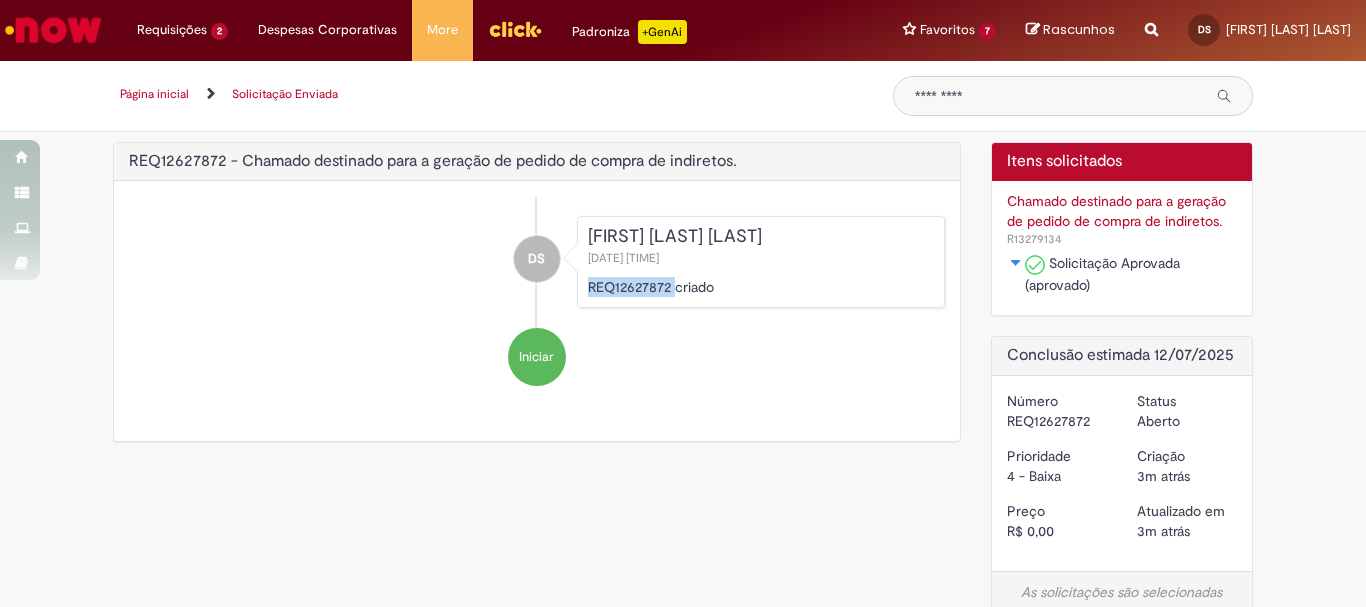 click on "REQ12627872 criado" at bounding box center (761, 287) 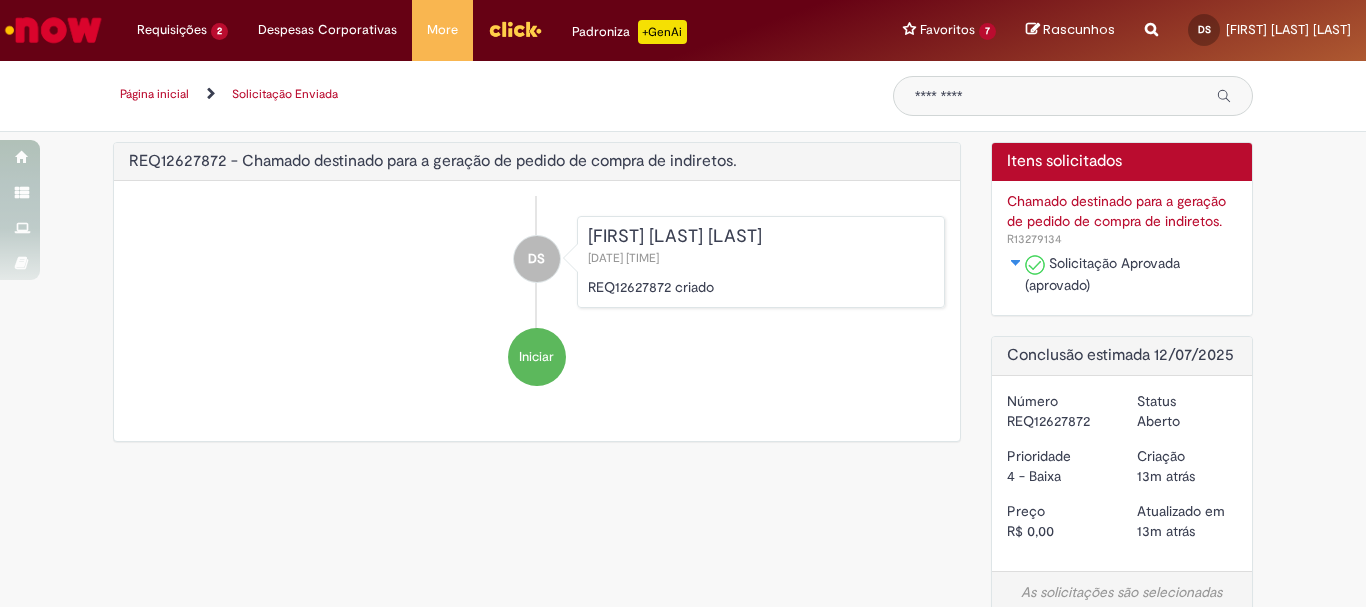 click on "Iniciar" at bounding box center [537, 357] 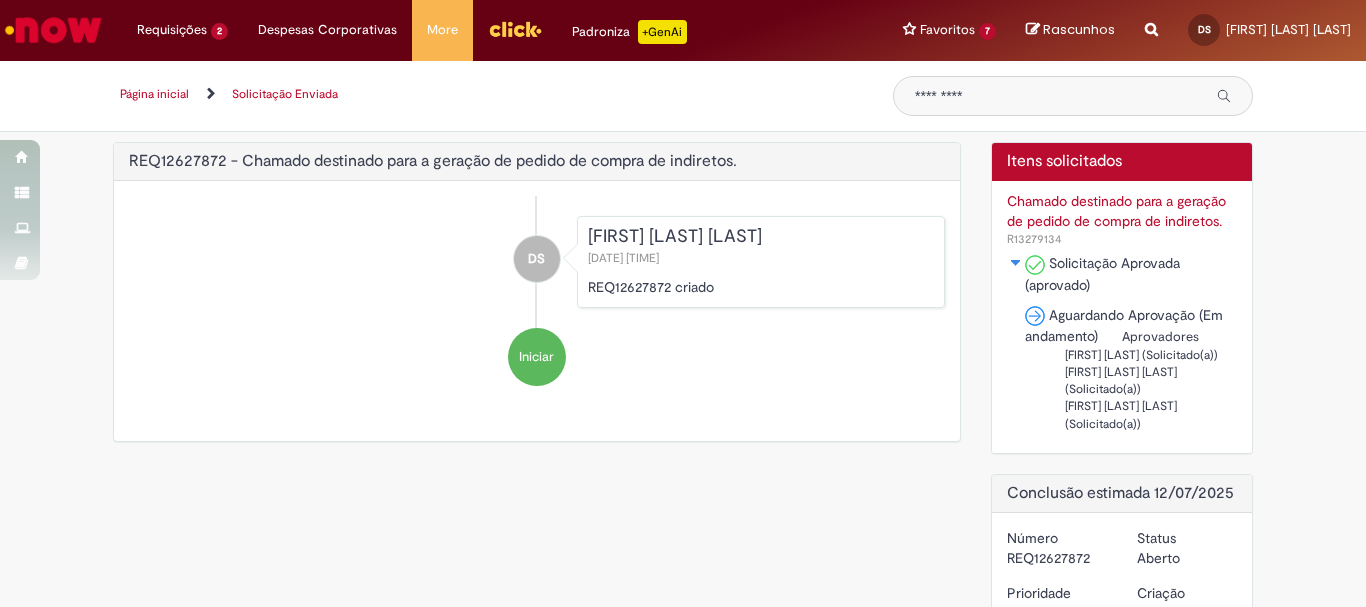 scroll, scrollTop: 0, scrollLeft: 0, axis: both 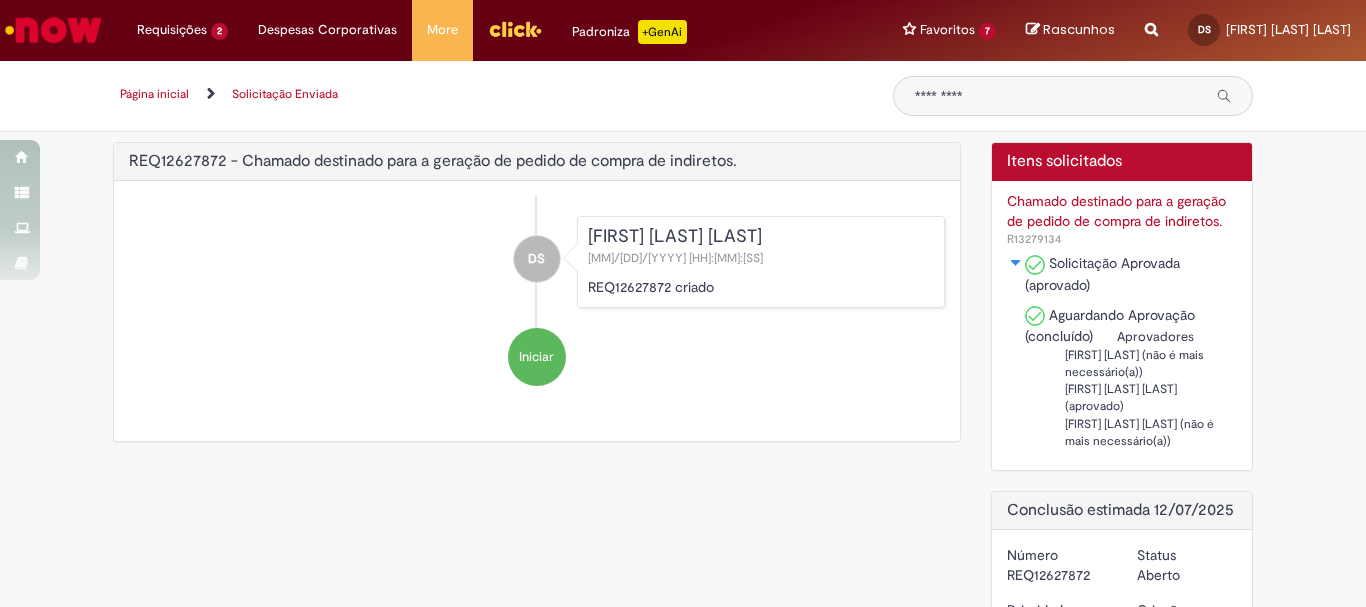 click on "DS
Deivid Souza Da Silva
11/07/2025 11:00:30
REQ12627872 criado
Iniciar" at bounding box center [537, 301] 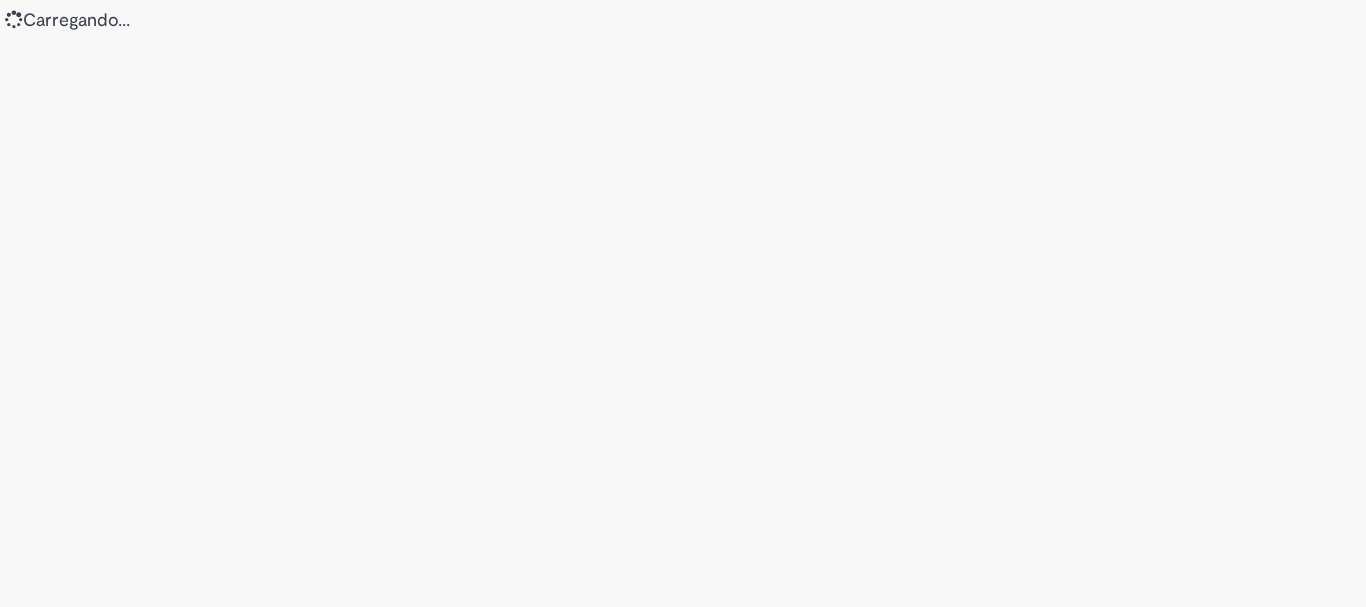scroll, scrollTop: 0, scrollLeft: 0, axis: both 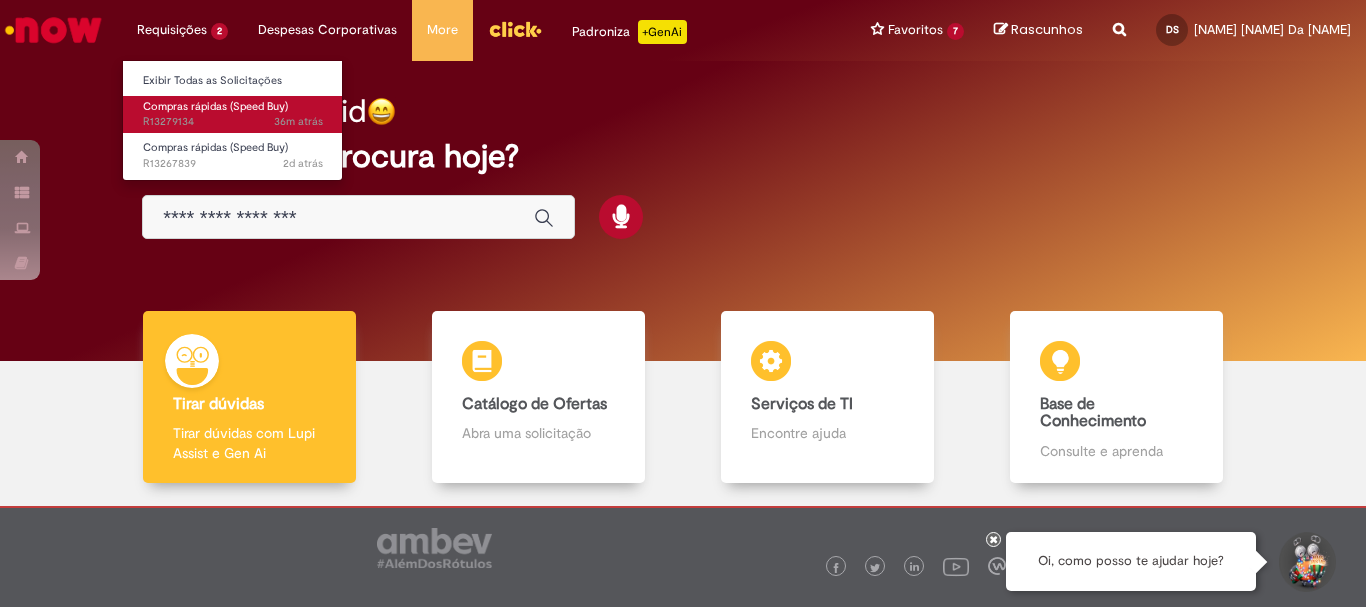 click on "36m atrás 36 minutos atrás  R13279134" at bounding box center [233, 122] 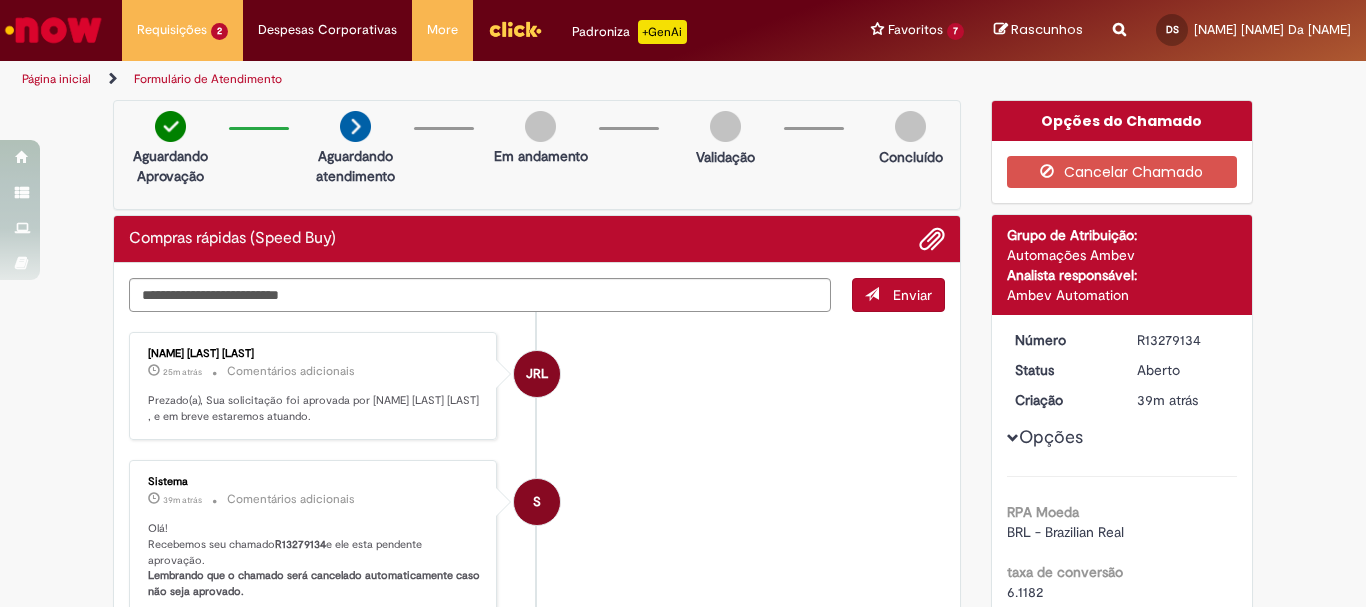 scroll, scrollTop: 200, scrollLeft: 0, axis: vertical 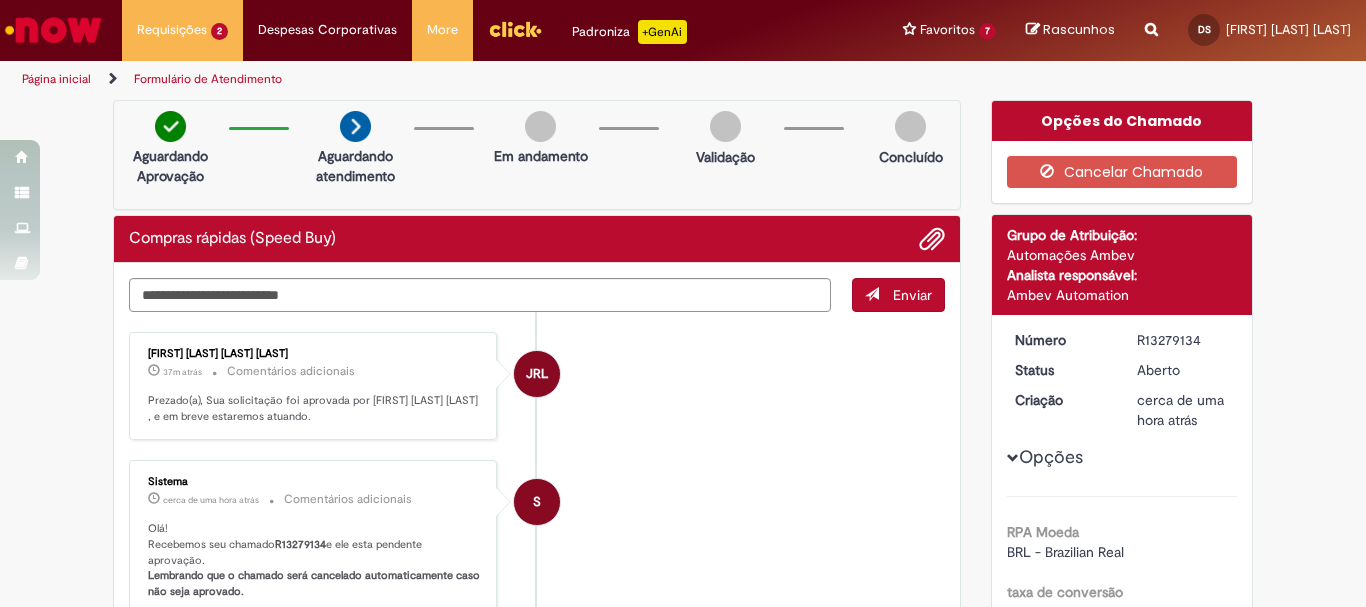 click on "JRL
Jefferson Rodrigues Leite Teixeira
37m atrás 37 minutos atrás     Comentários adicionais
Prezado(a), Sua solicitação foi aprovada por Jefferson Rodrigues Leite Teixeira , e em breve estaremos atuando." at bounding box center [537, 386] 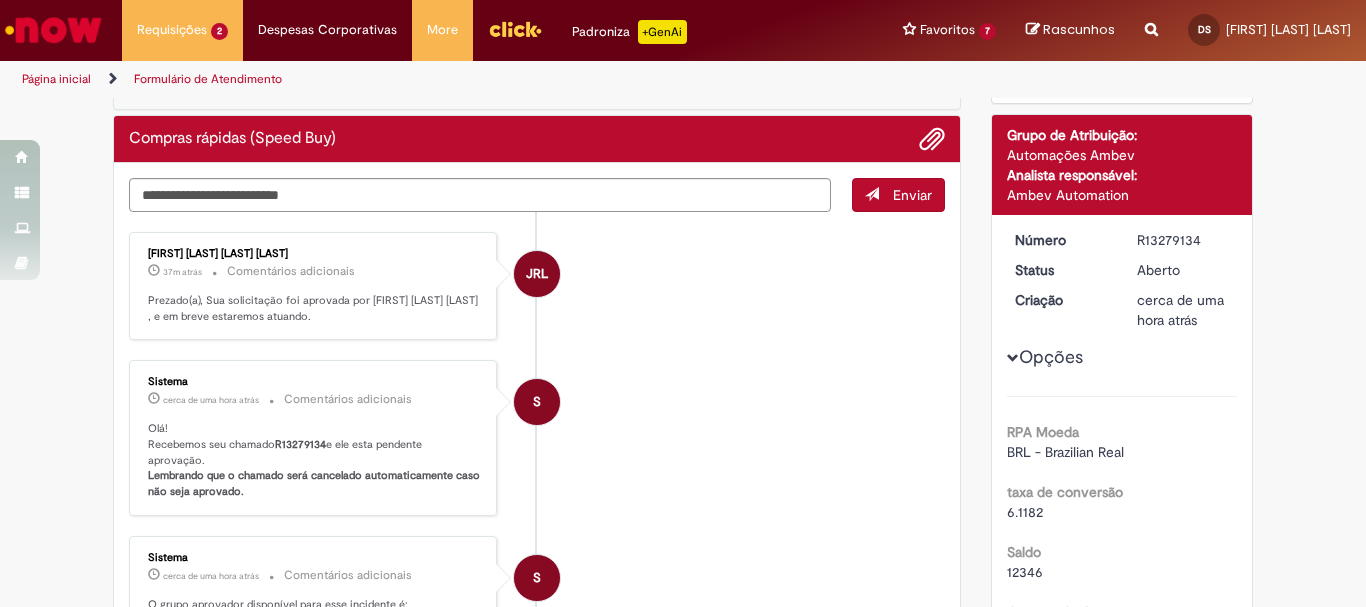 scroll, scrollTop: 0, scrollLeft: 0, axis: both 